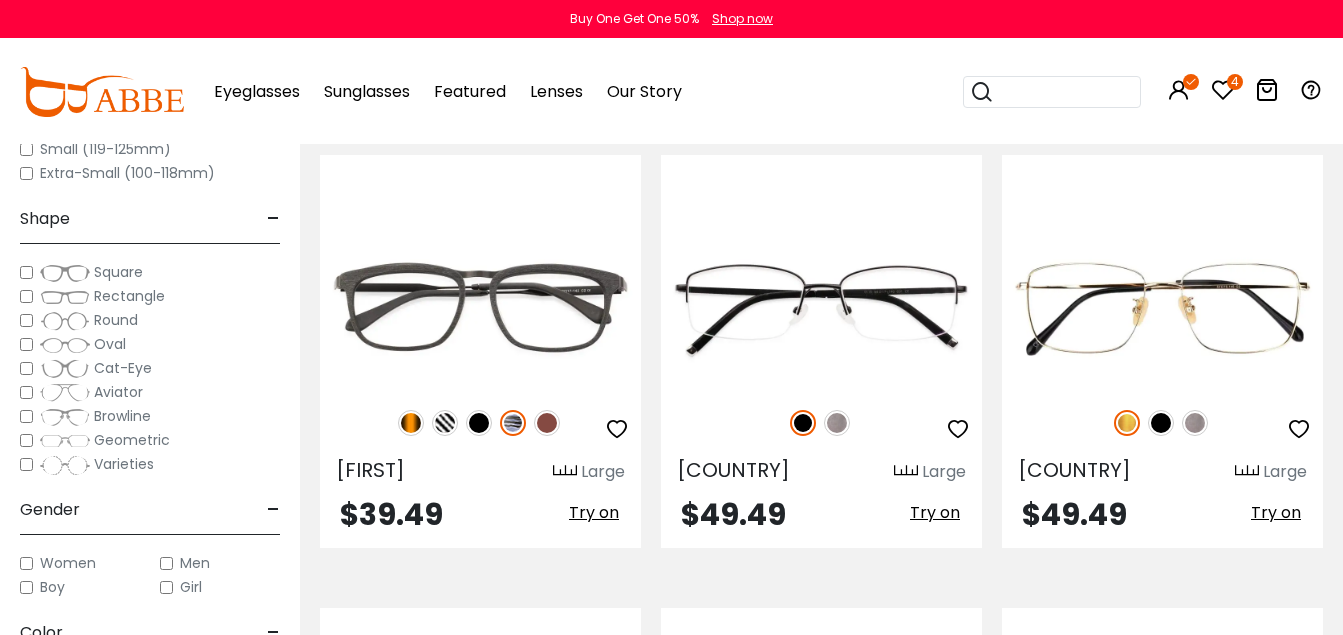 scroll, scrollTop: 0, scrollLeft: 0, axis: both 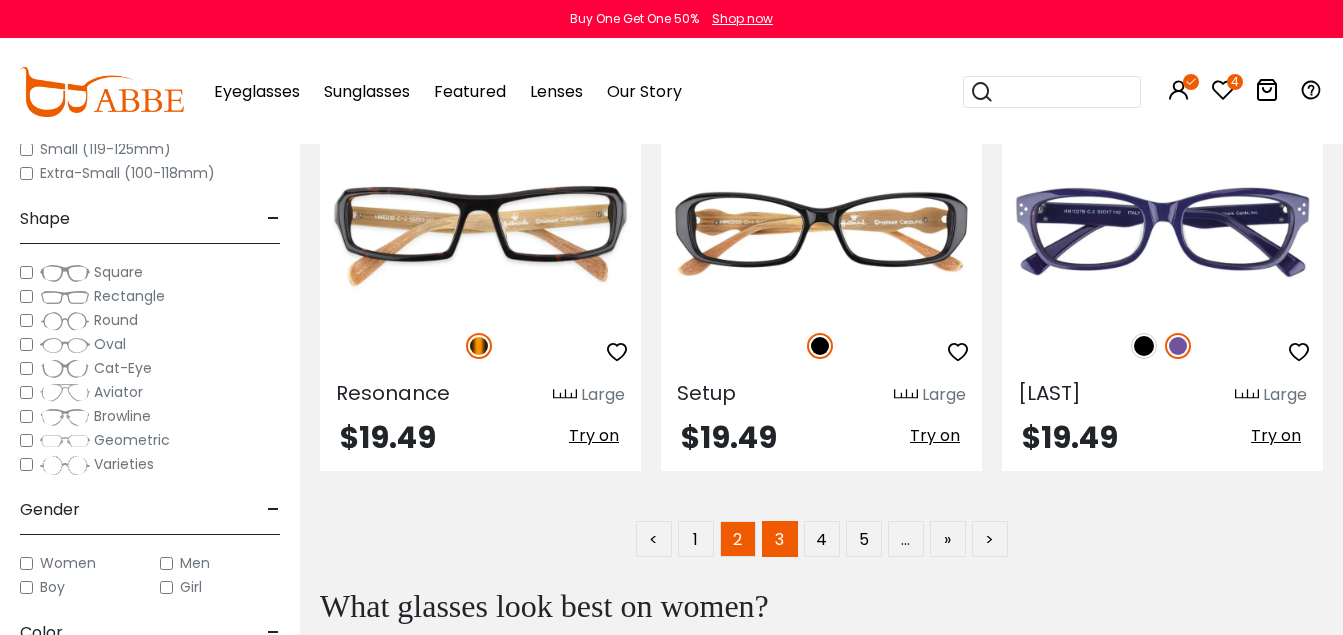 click on "2" at bounding box center [738, 539] 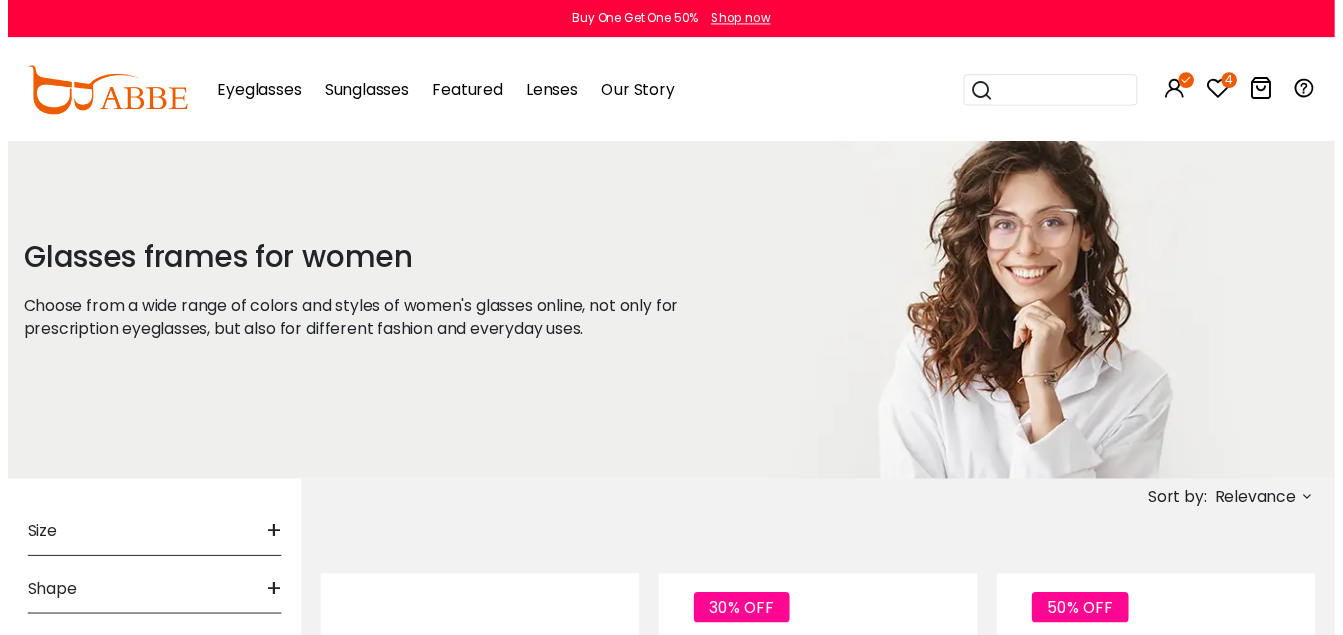 scroll, scrollTop: 0, scrollLeft: 0, axis: both 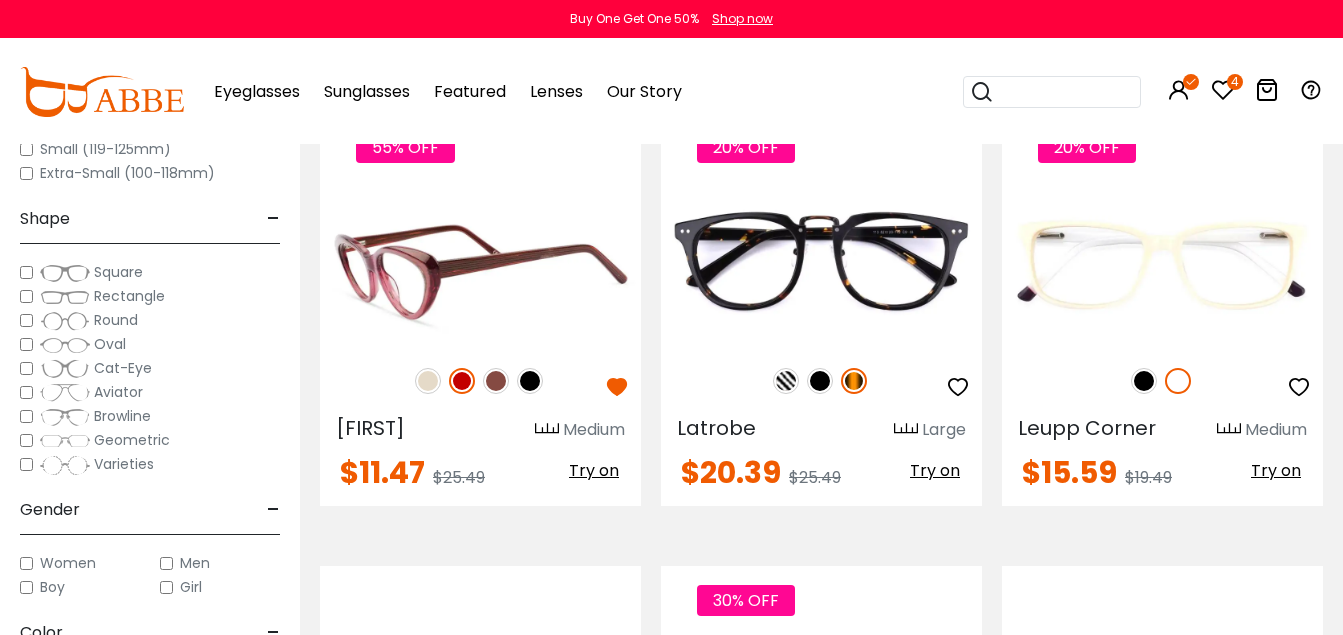 click at bounding box center (480, 265) 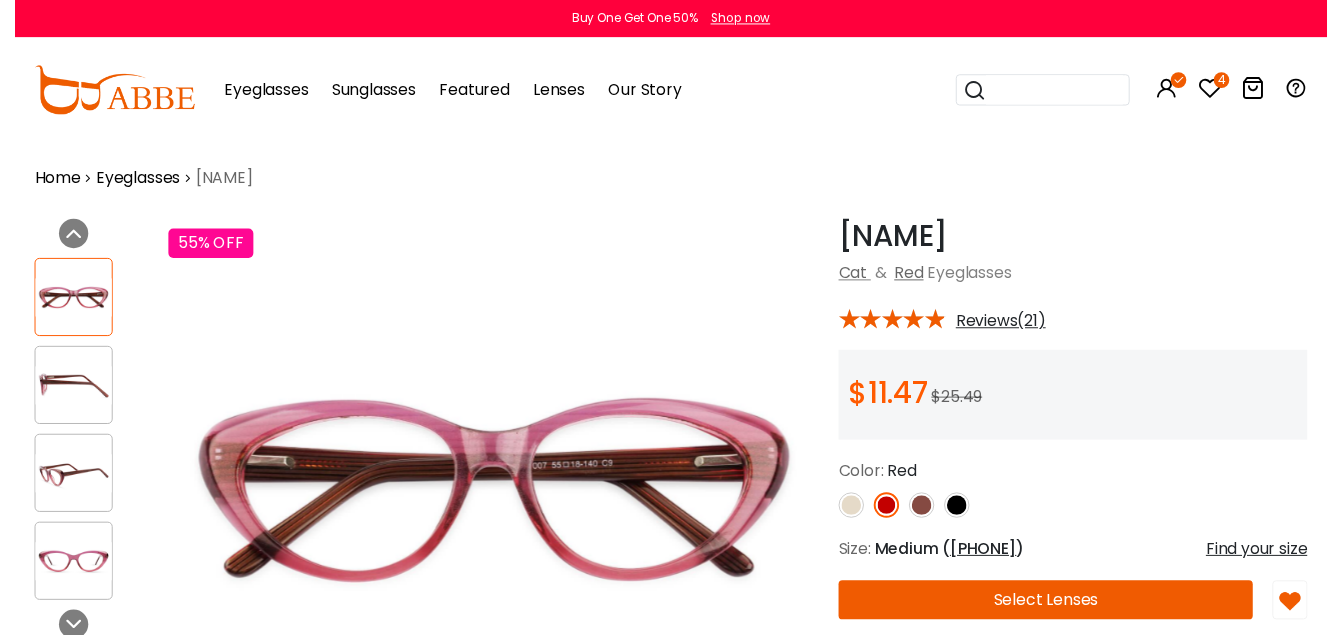 scroll, scrollTop: 0, scrollLeft: 0, axis: both 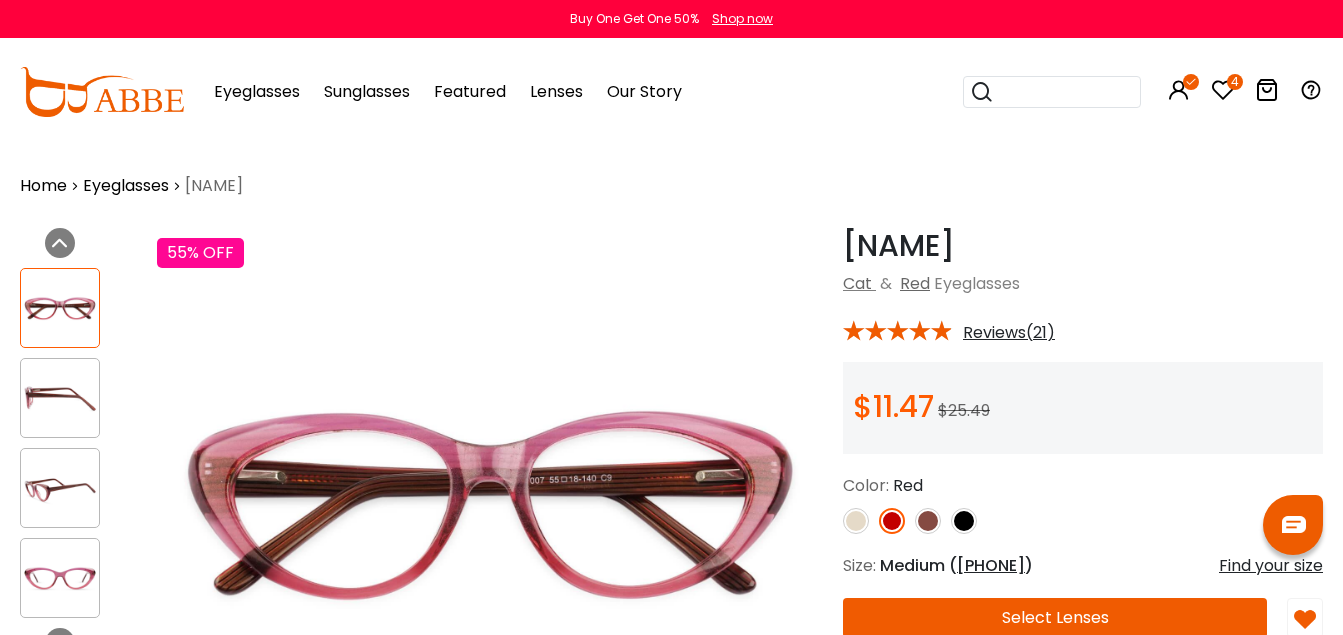 click on "Select Lenses" at bounding box center (1055, 618) 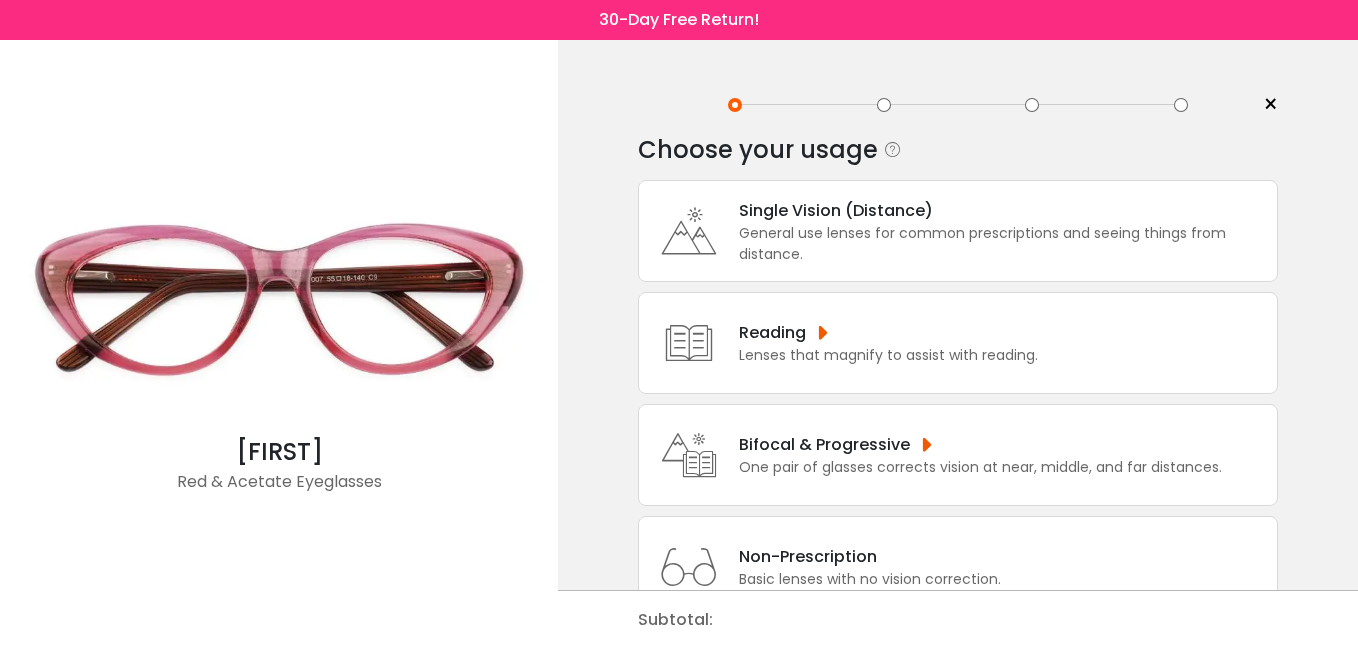 scroll, scrollTop: 0, scrollLeft: 0, axis: both 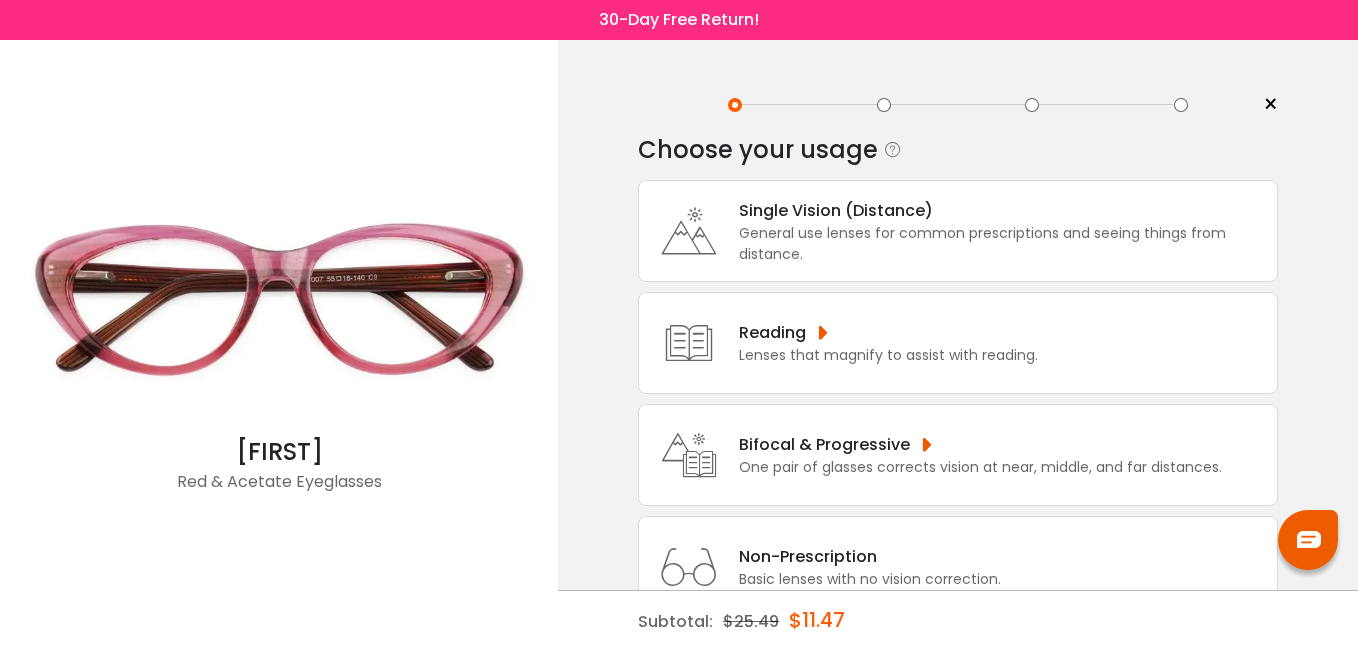 click on "Non-Prescription" at bounding box center (870, 556) 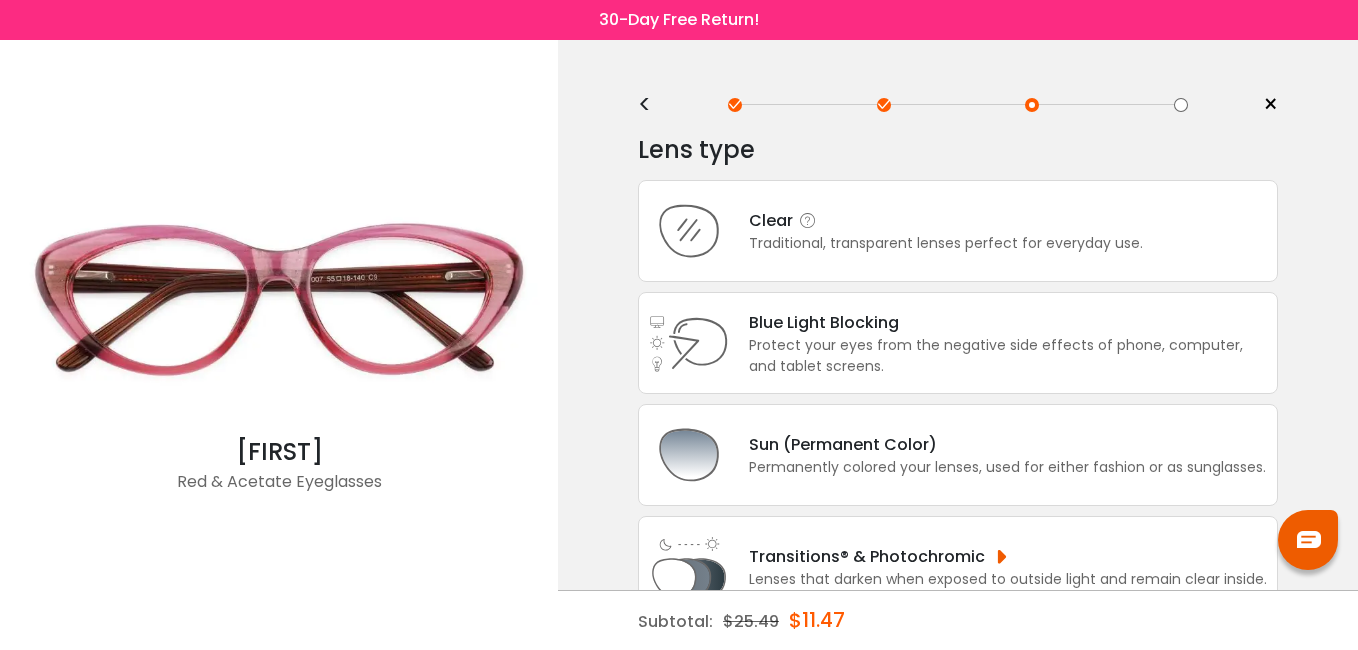 click on "Clear
Traditional, transparent lenses perfect for everyday use." at bounding box center (936, 231) 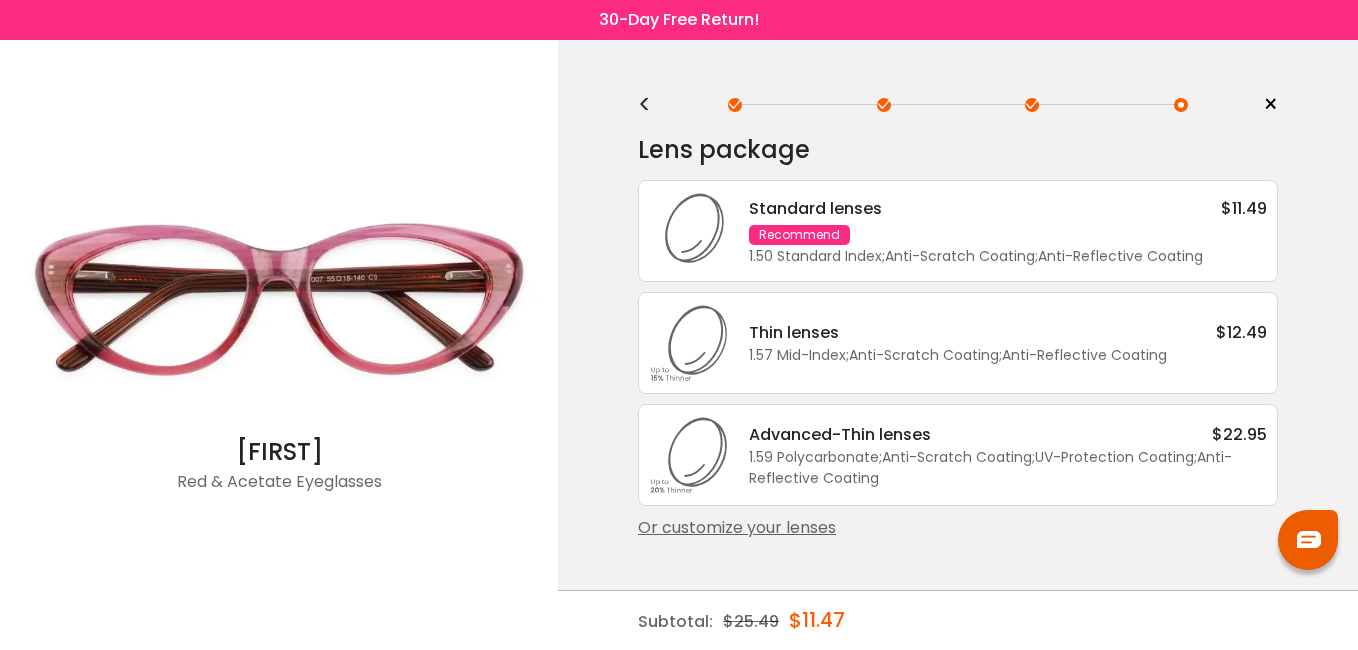click on "Or customize your lenses" at bounding box center (958, 528) 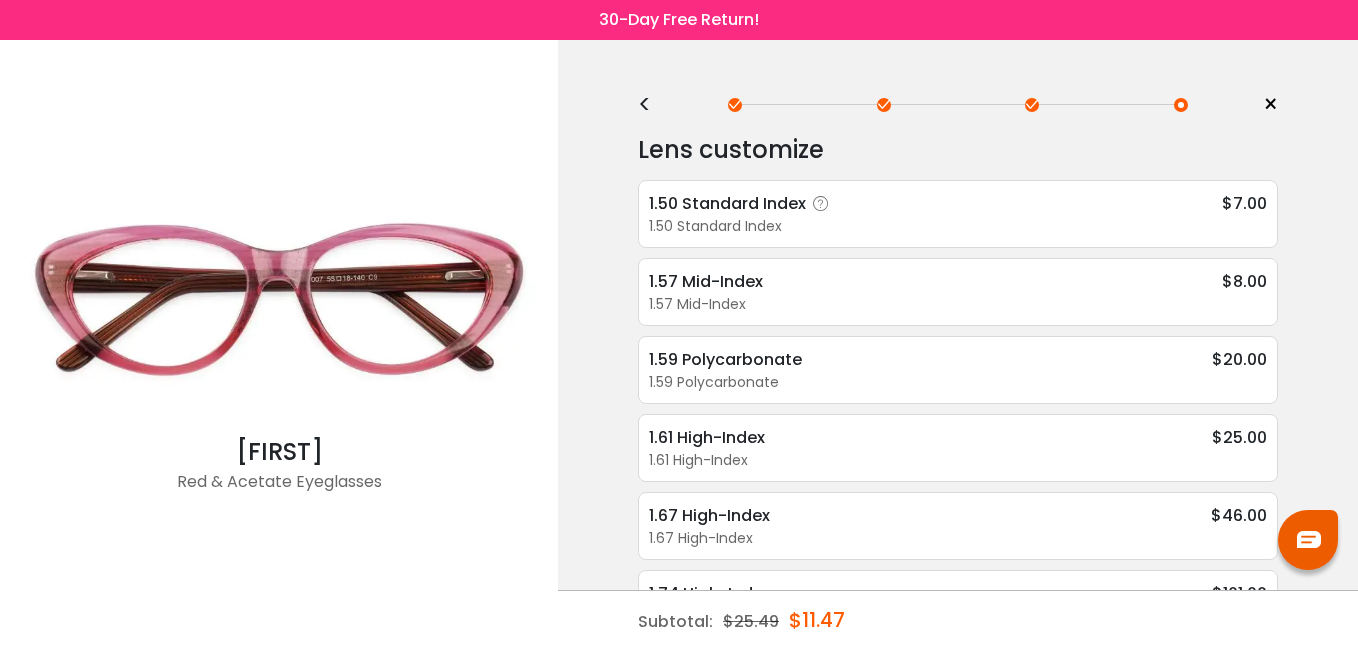 click on "1.50 Standard Index" at bounding box center (742, 203) 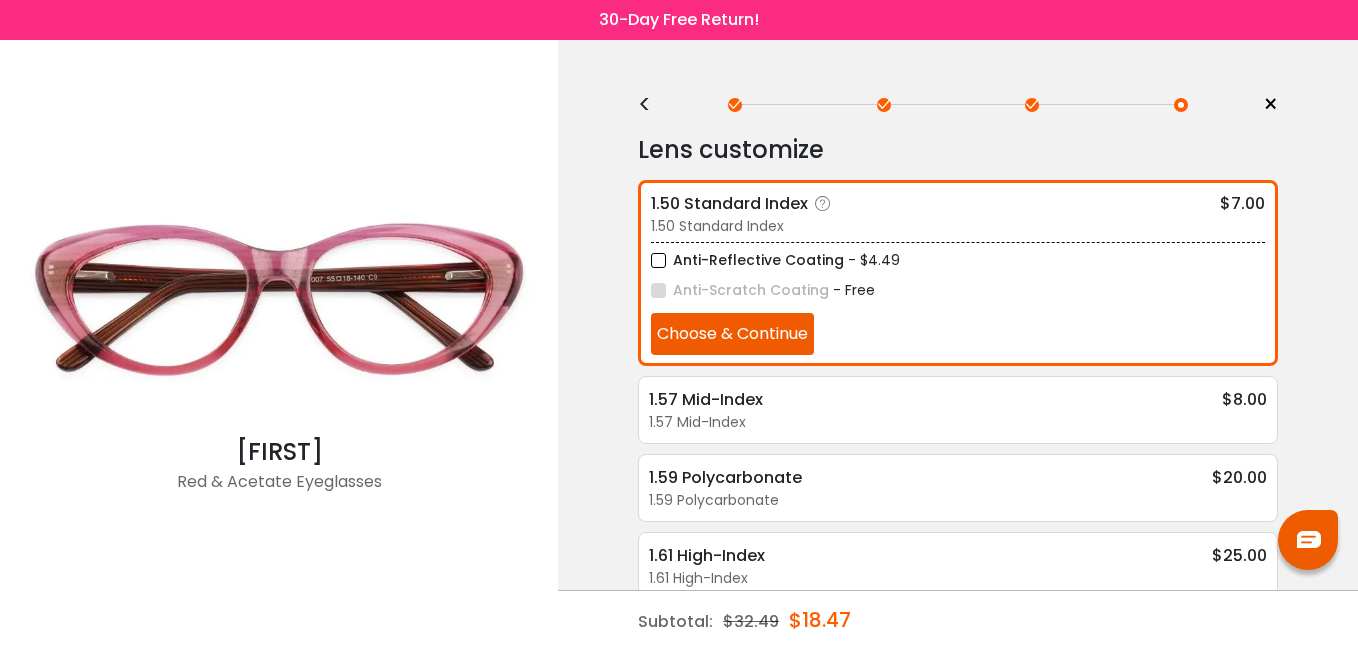 click on "Anti-Reflective Coating" at bounding box center (747, 260) 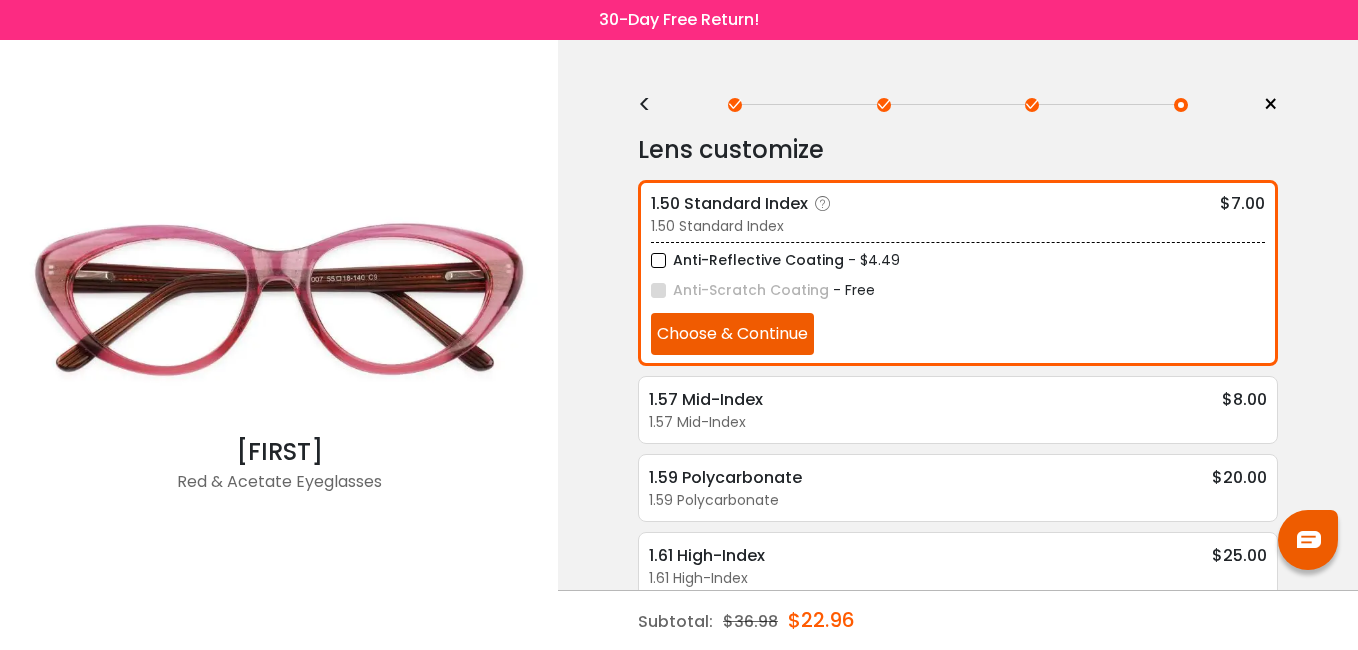 click on "Anti-Reflective Coating" at bounding box center (747, 260) 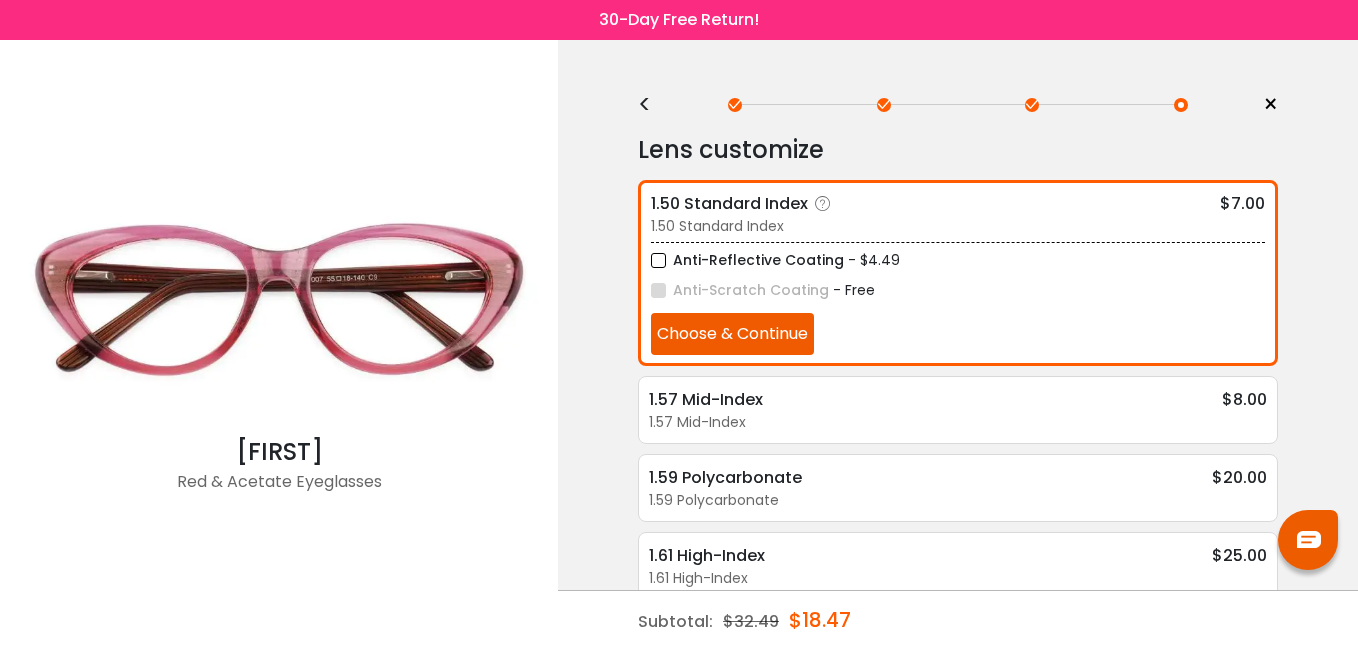click on "Anti-Reflective Coating" at bounding box center [747, 260] 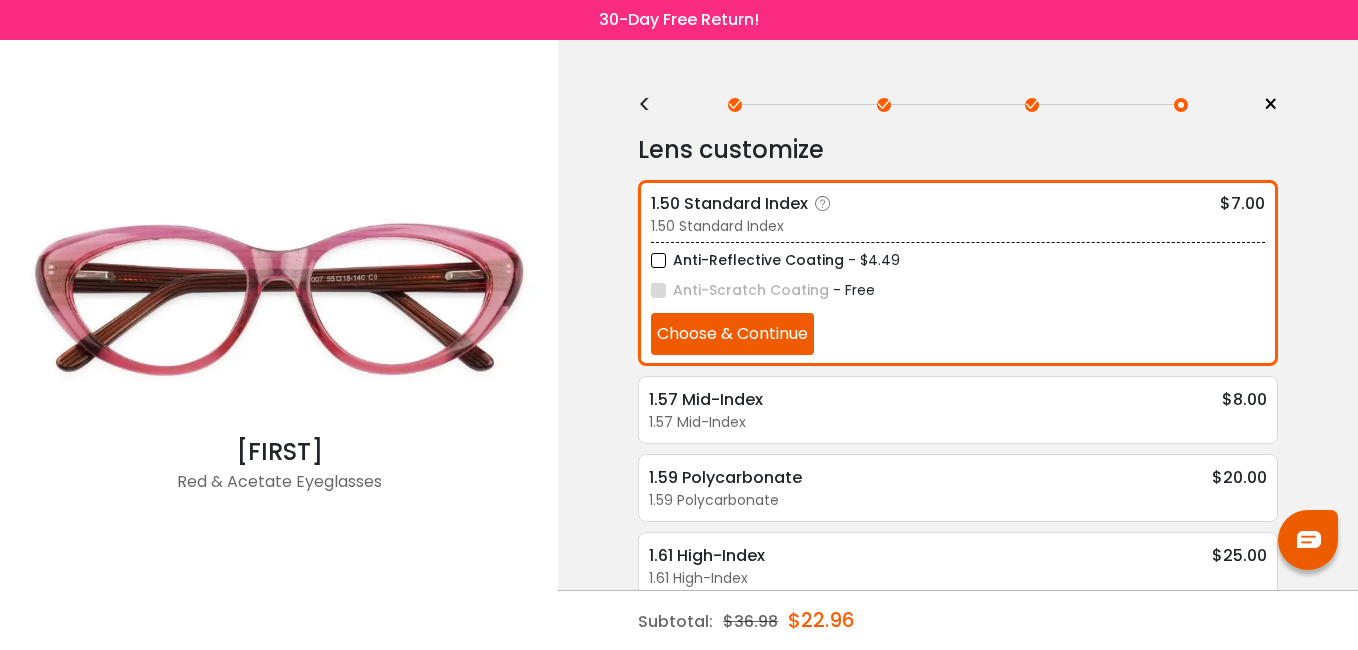 click on "Anti-Reflective Coating" at bounding box center [747, 260] 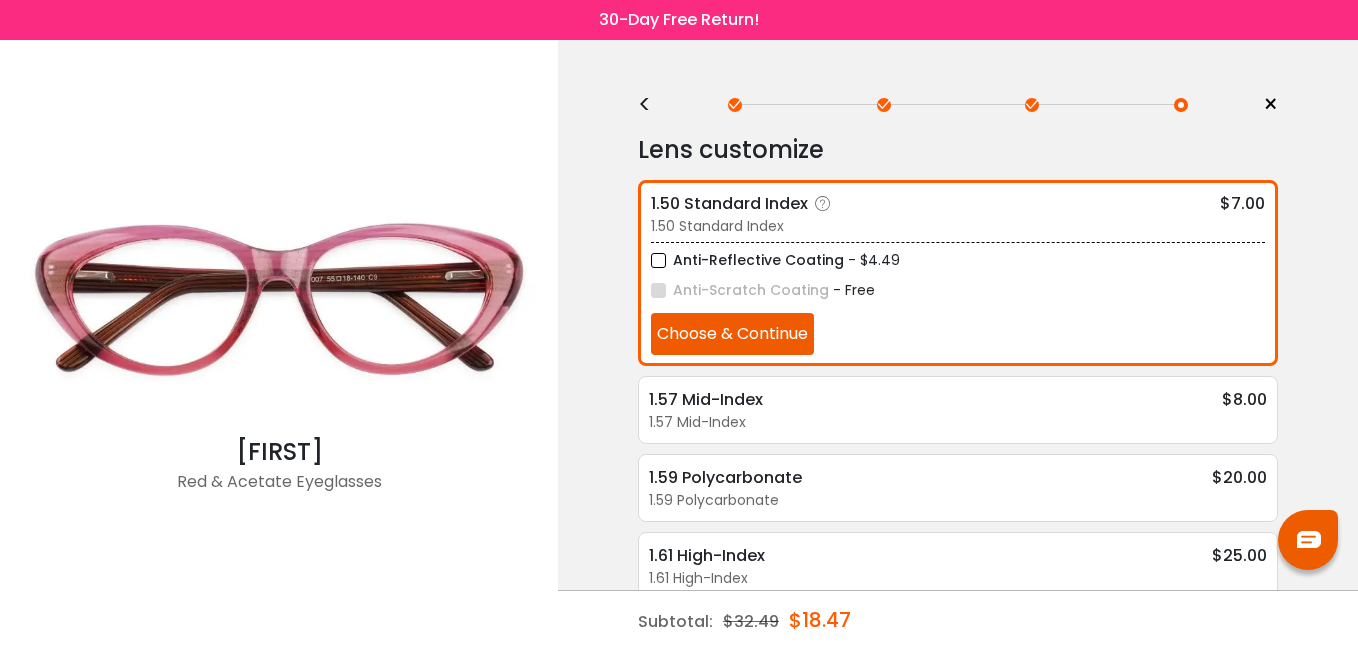 click on "Choose & Continue" at bounding box center (732, 334) 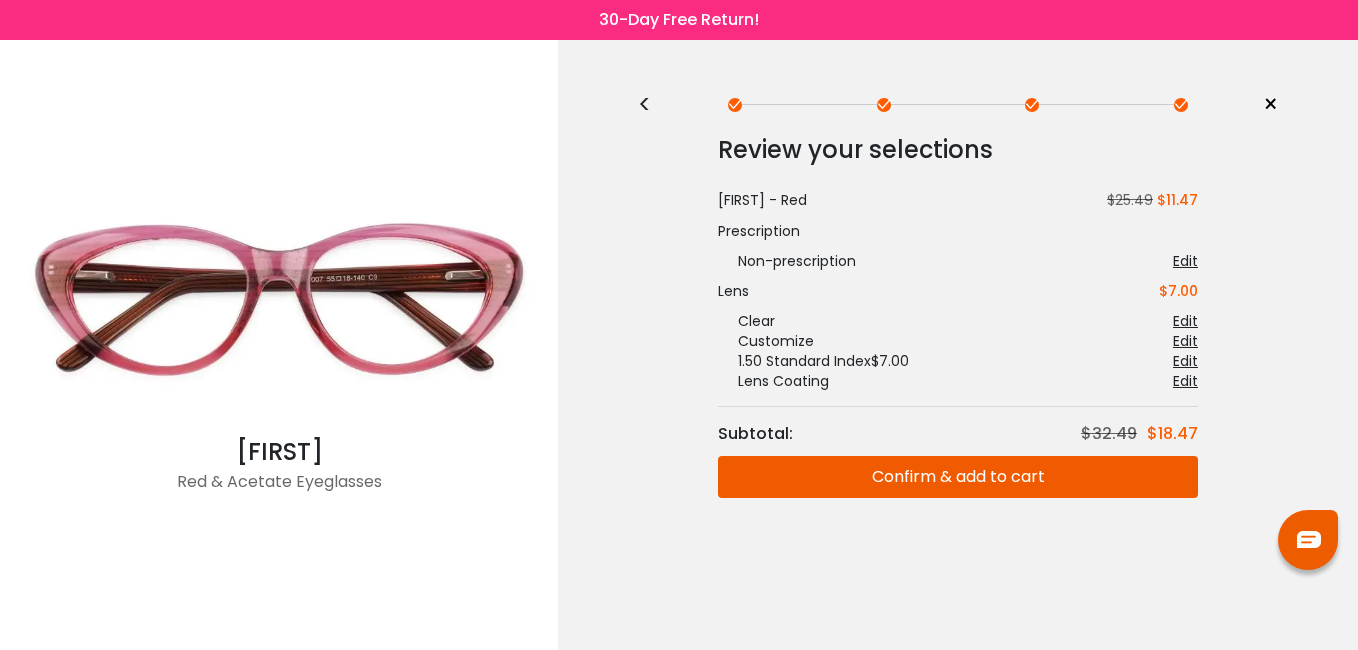 click on "Confirm & add to cart" at bounding box center [958, 477] 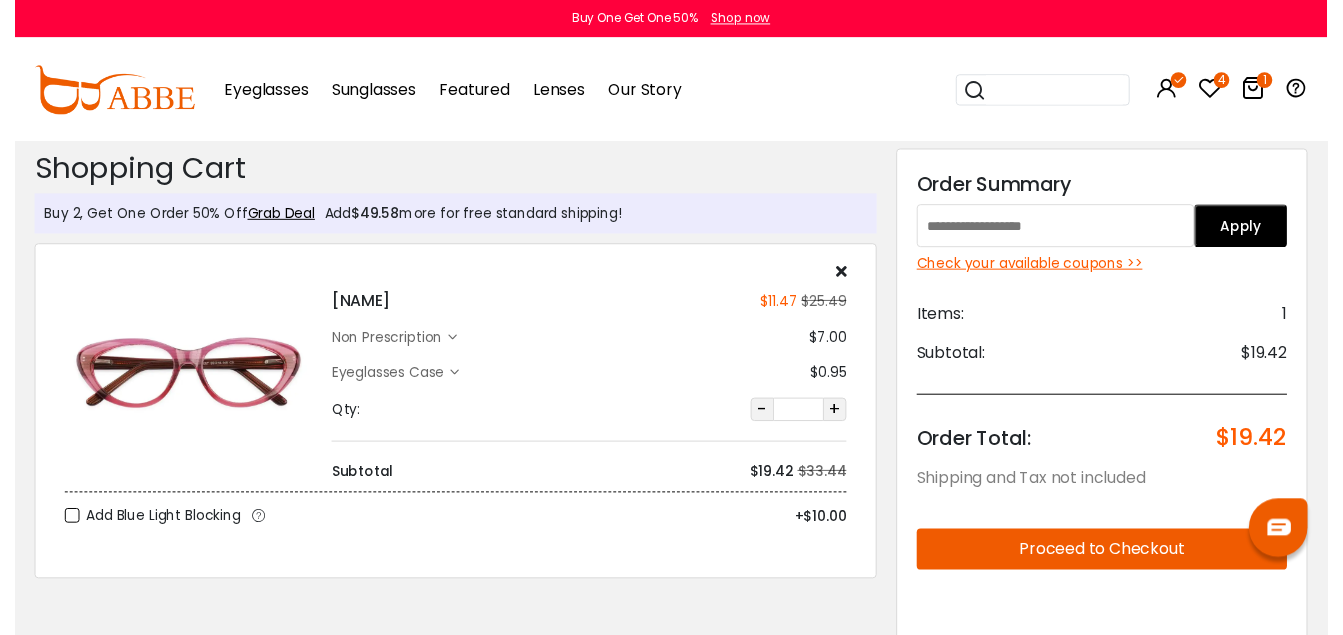 scroll, scrollTop: 0, scrollLeft: 0, axis: both 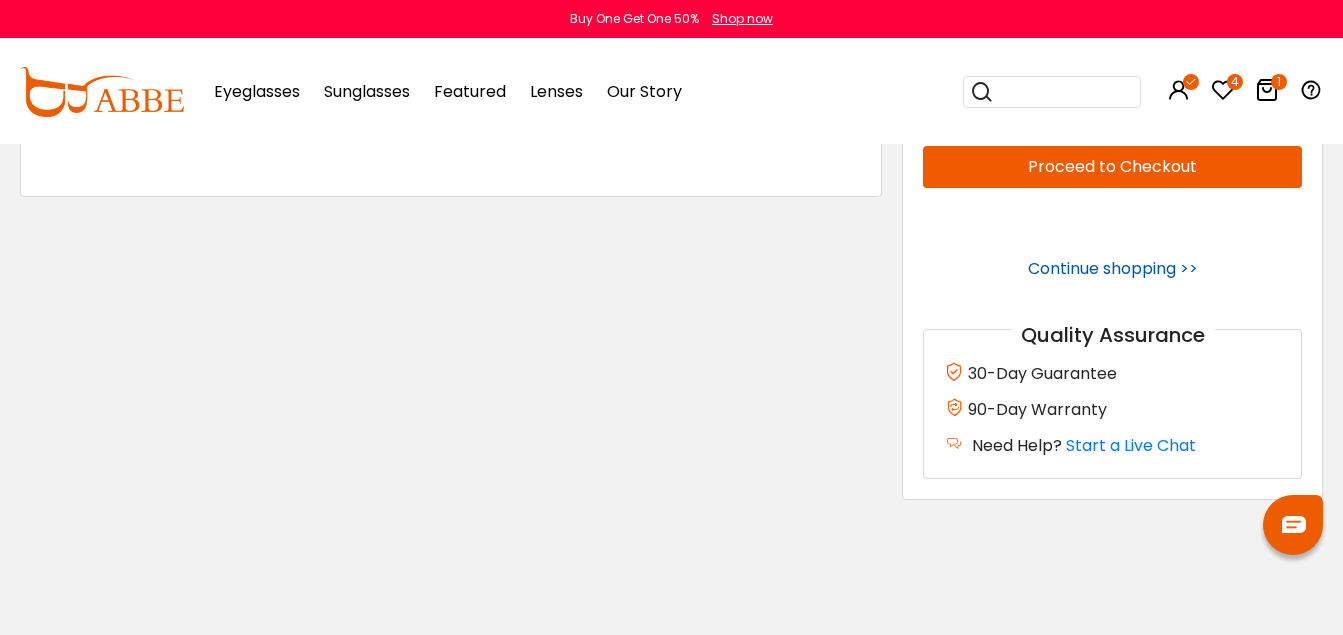 click on "Continue shopping >>" at bounding box center (1113, 268) 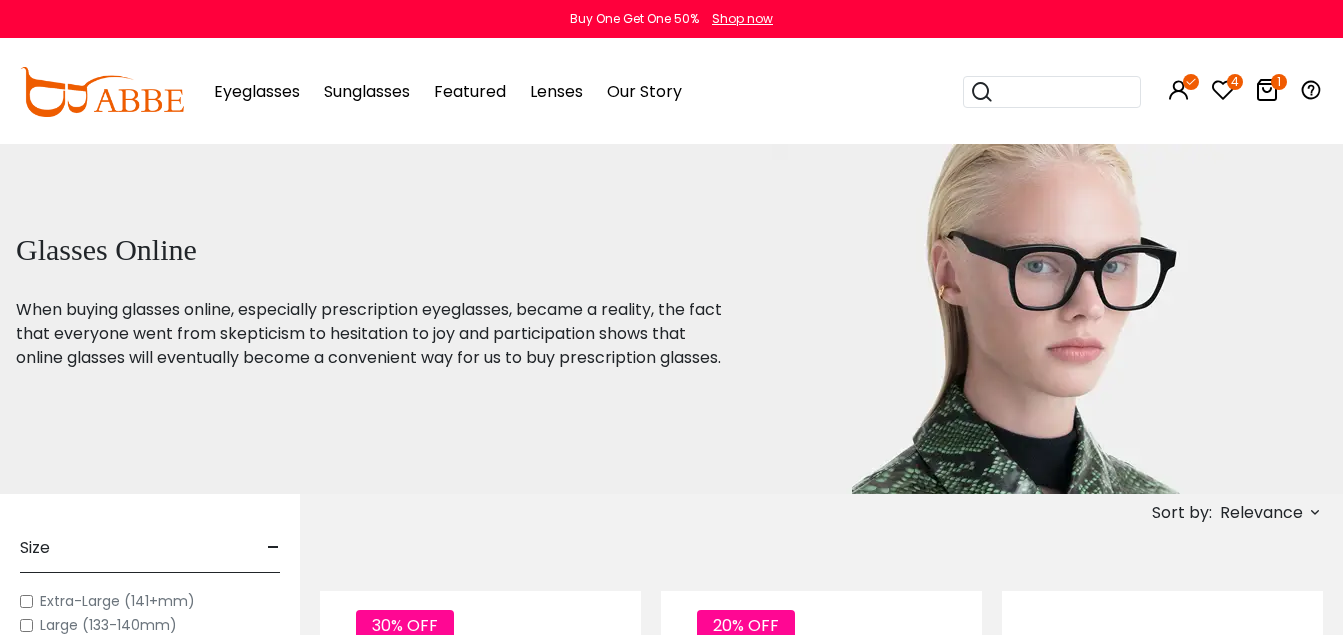 scroll, scrollTop: 0, scrollLeft: 0, axis: both 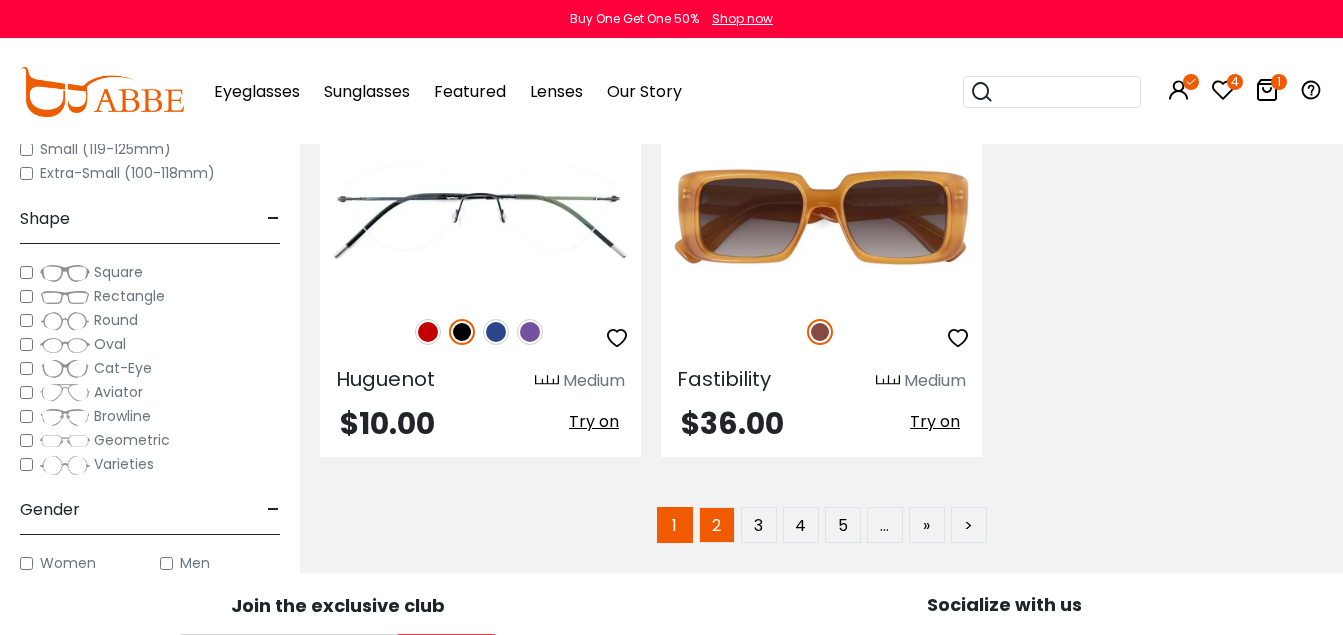 click on "2" at bounding box center (717, 525) 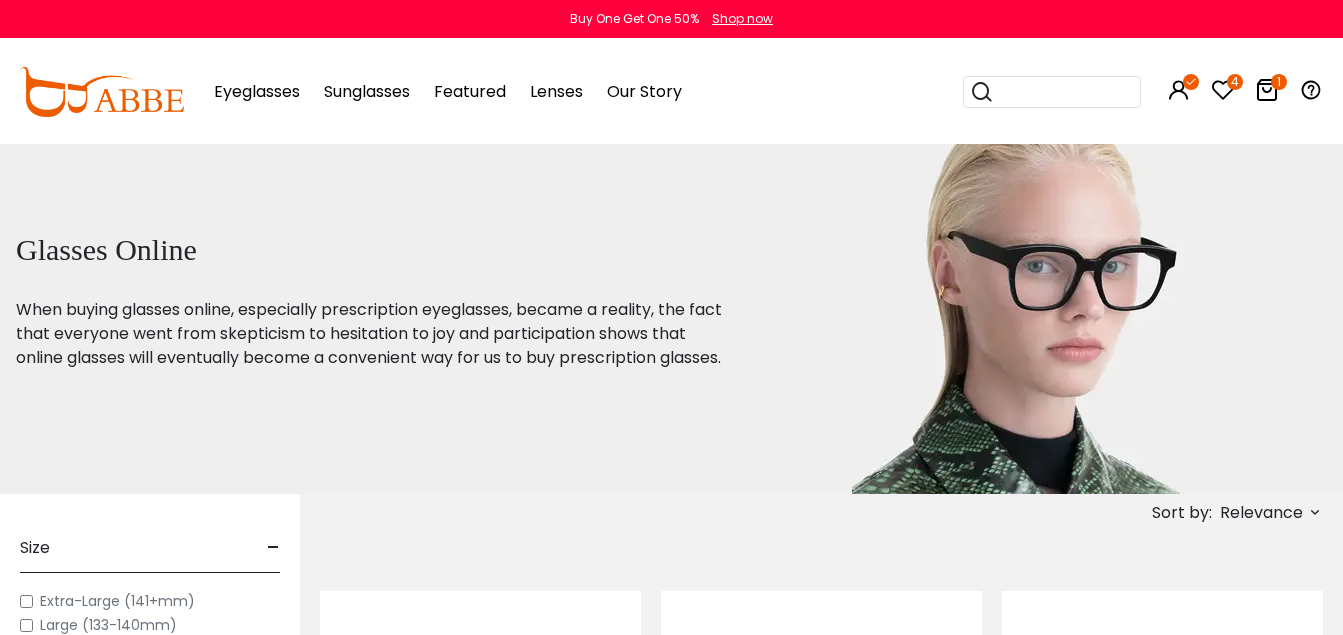 scroll, scrollTop: 0, scrollLeft: 0, axis: both 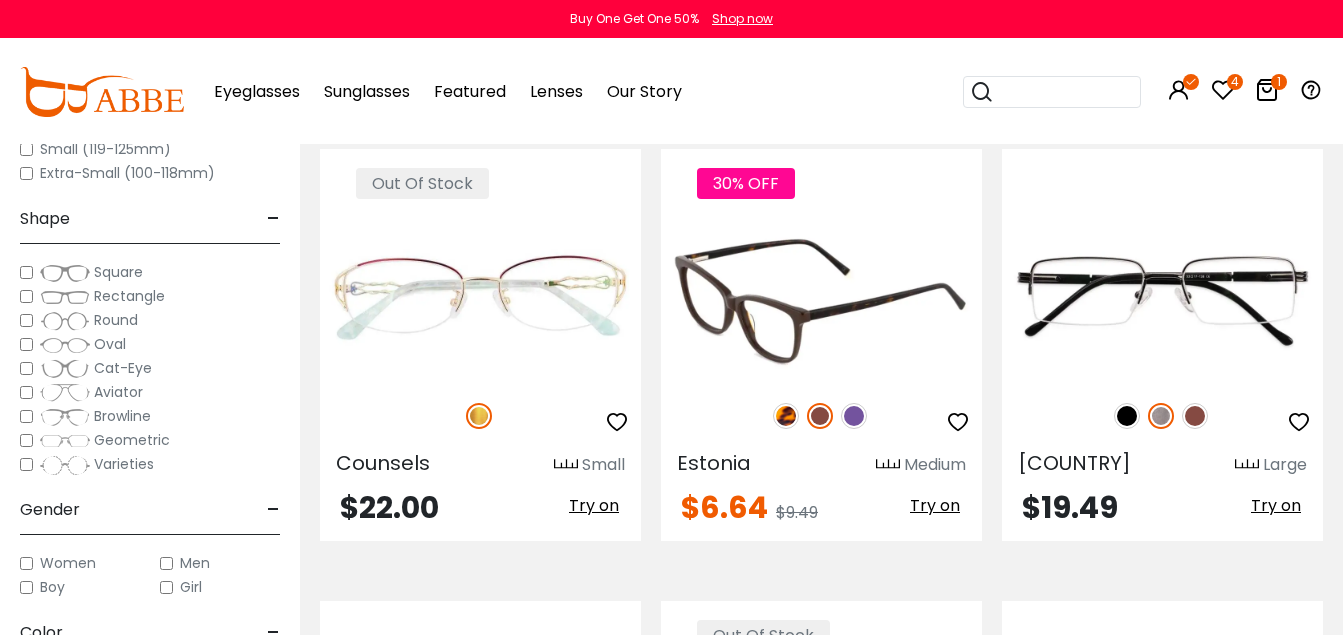 click at bounding box center (958, 422) 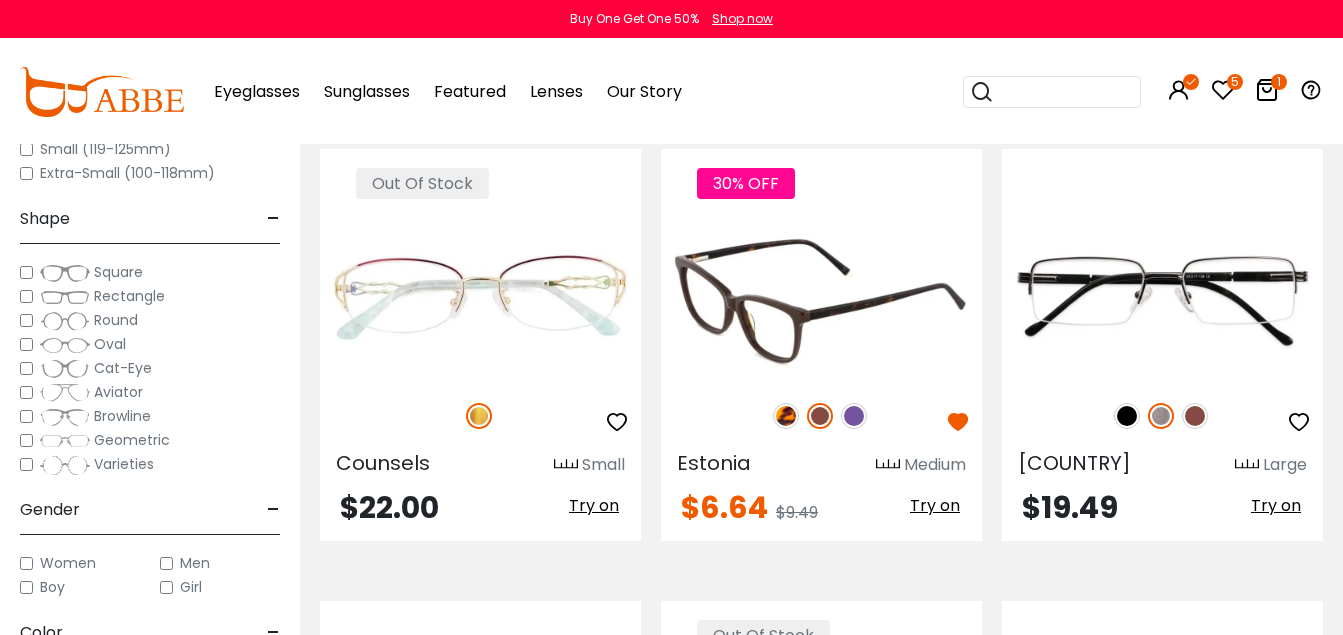 click at bounding box center [854, 416] 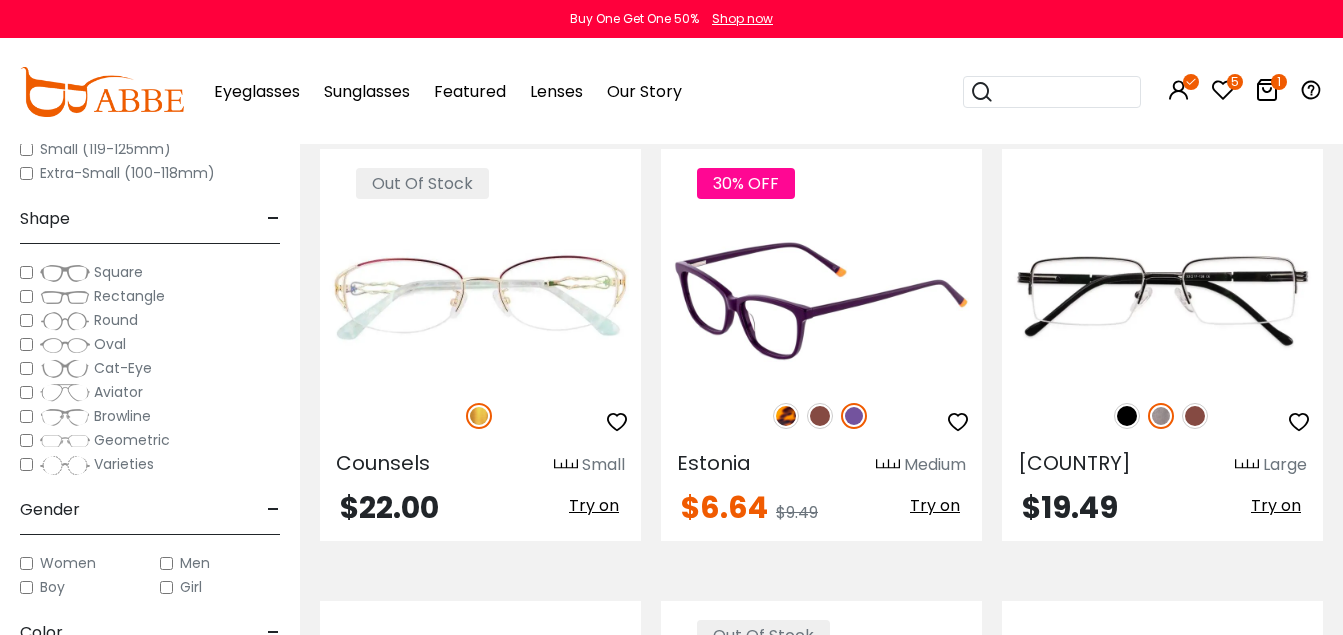 click at bounding box center (786, 416) 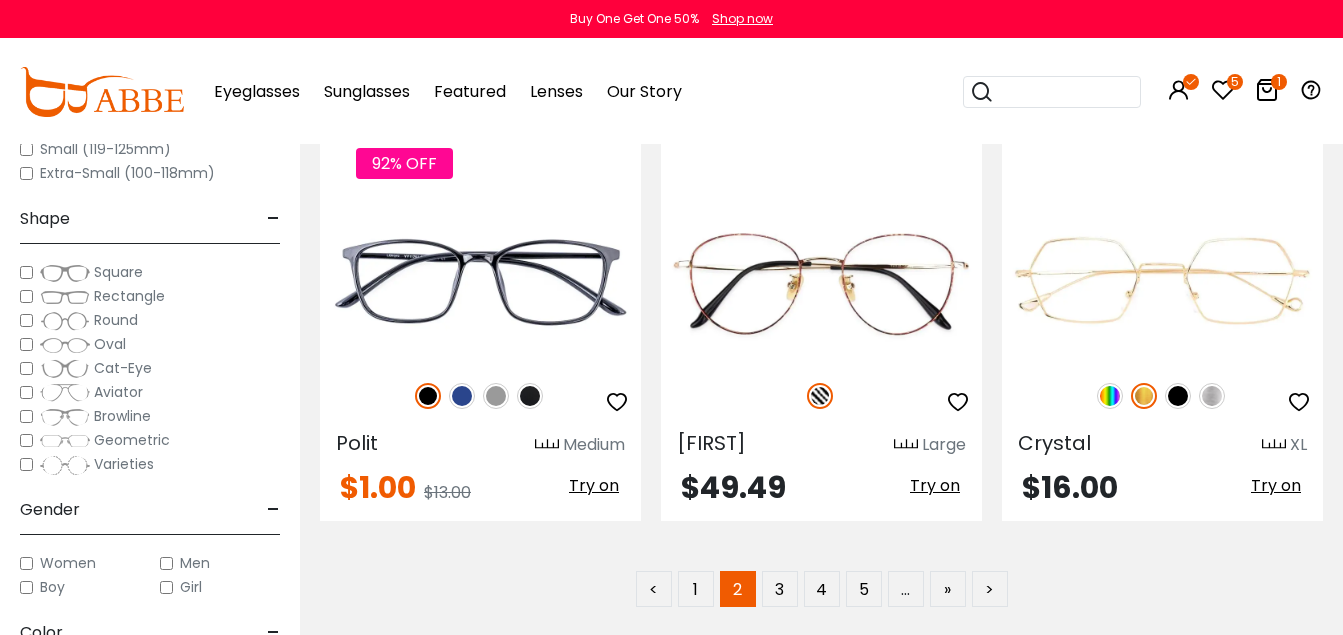 scroll, scrollTop: 9691, scrollLeft: 0, axis: vertical 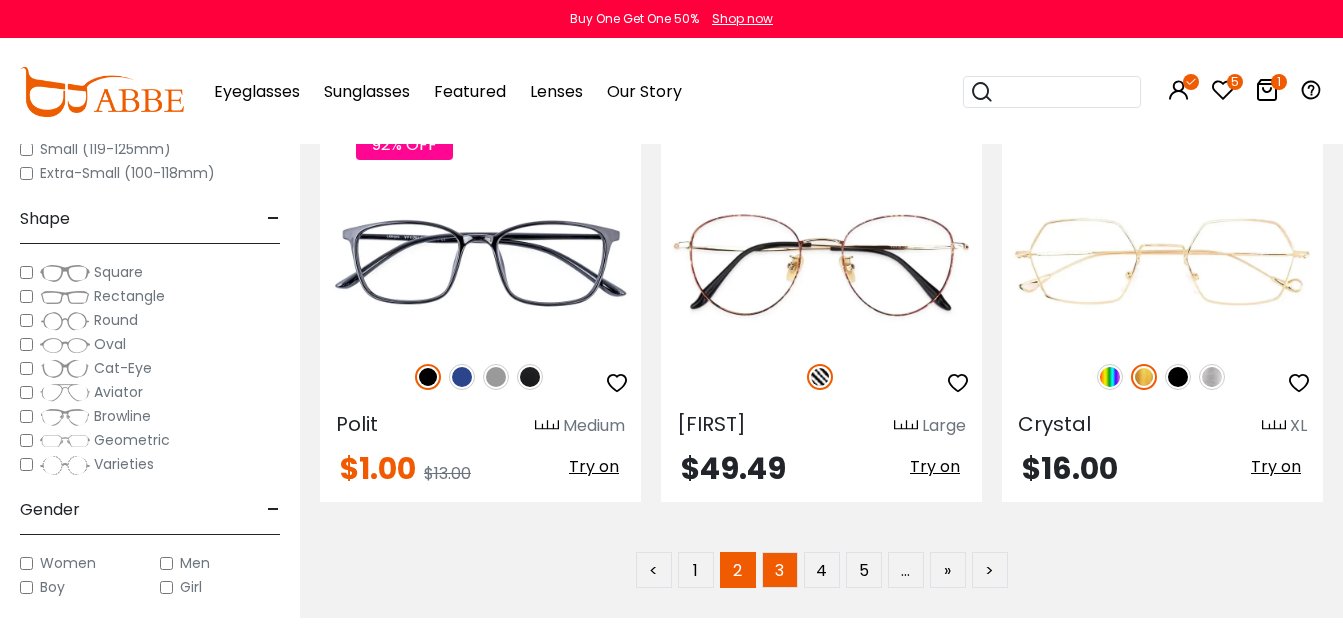 click on "3" at bounding box center (780, 570) 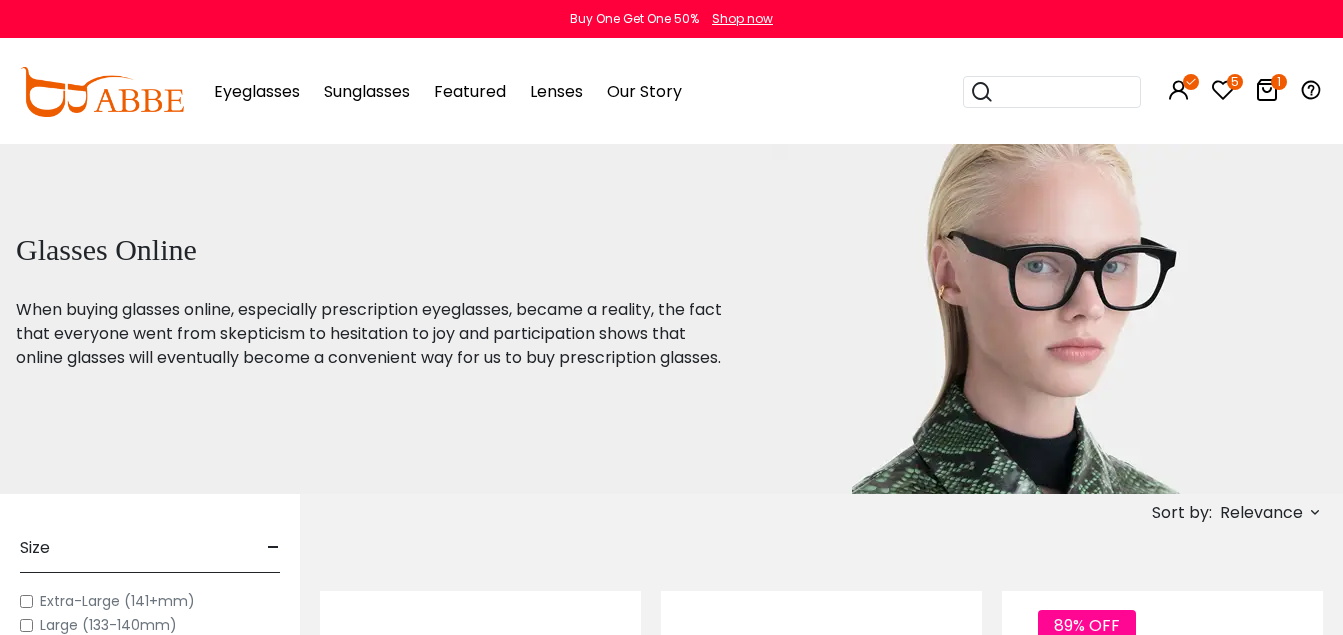 scroll, scrollTop: 0, scrollLeft: 0, axis: both 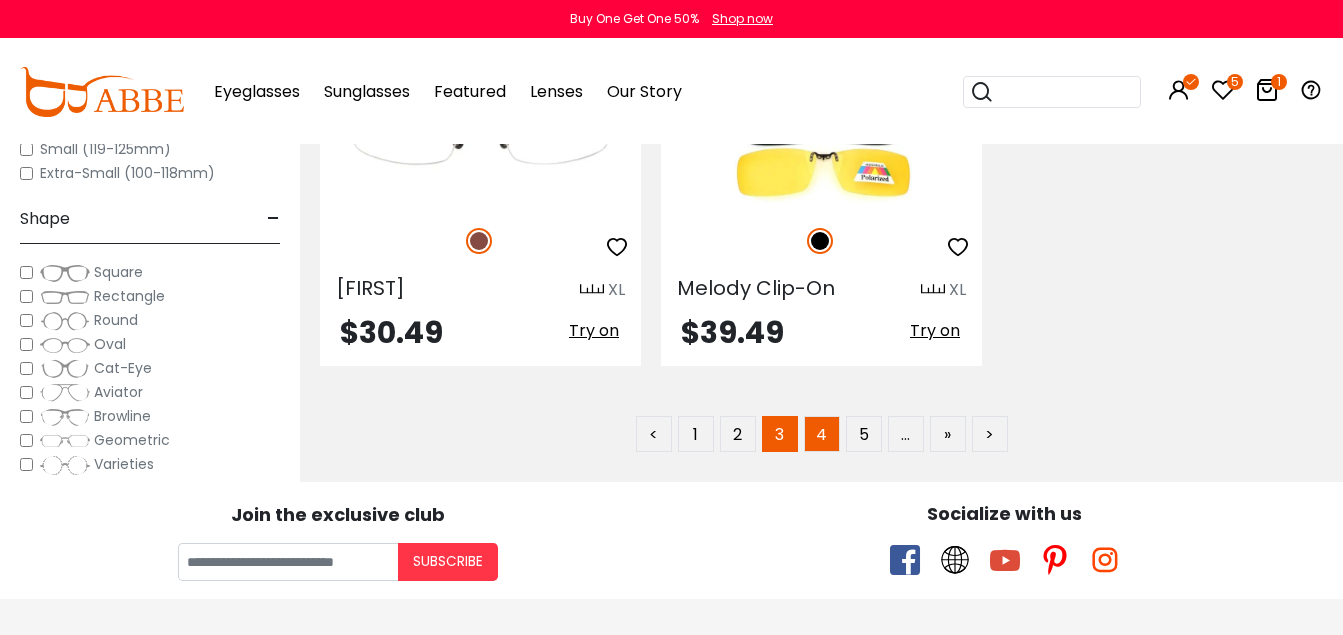 click on "4" at bounding box center [822, 434] 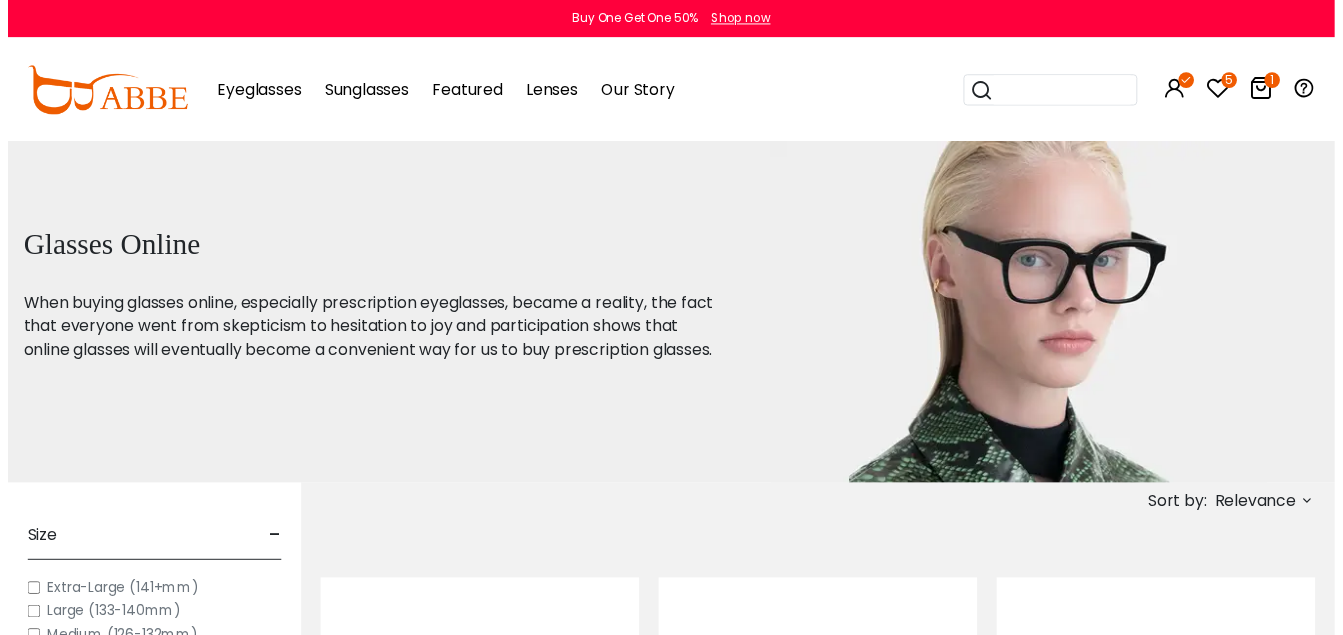 scroll, scrollTop: 0, scrollLeft: 0, axis: both 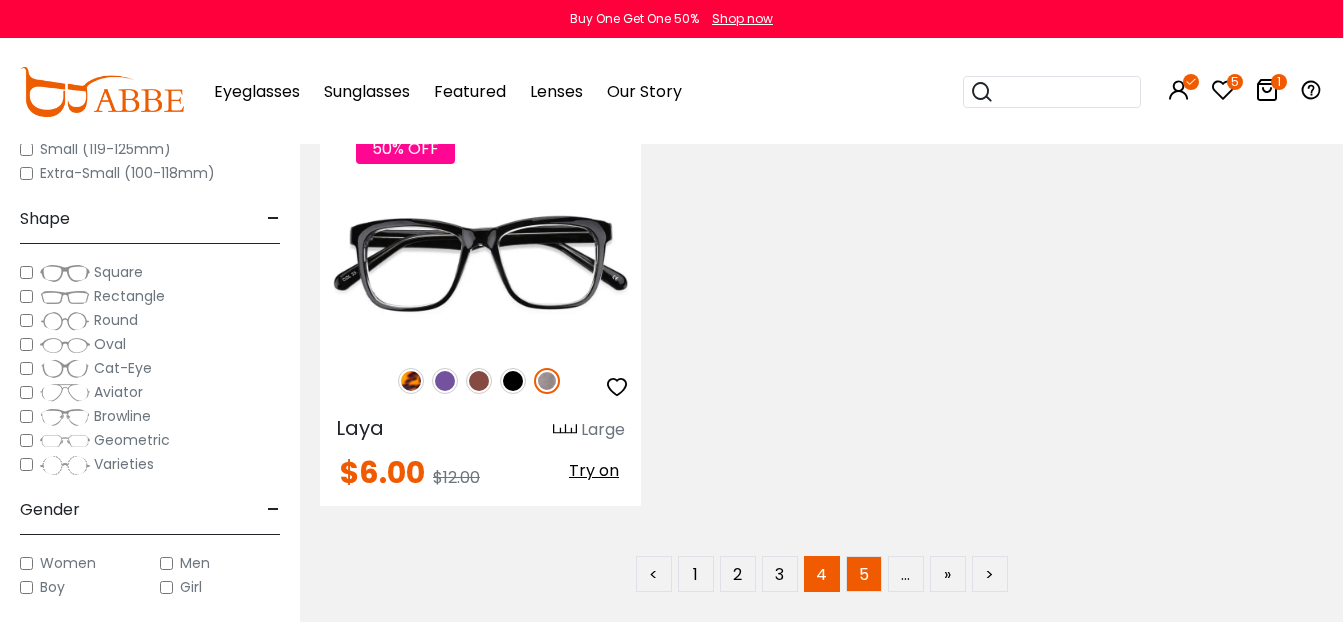 click on "5" at bounding box center (864, 574) 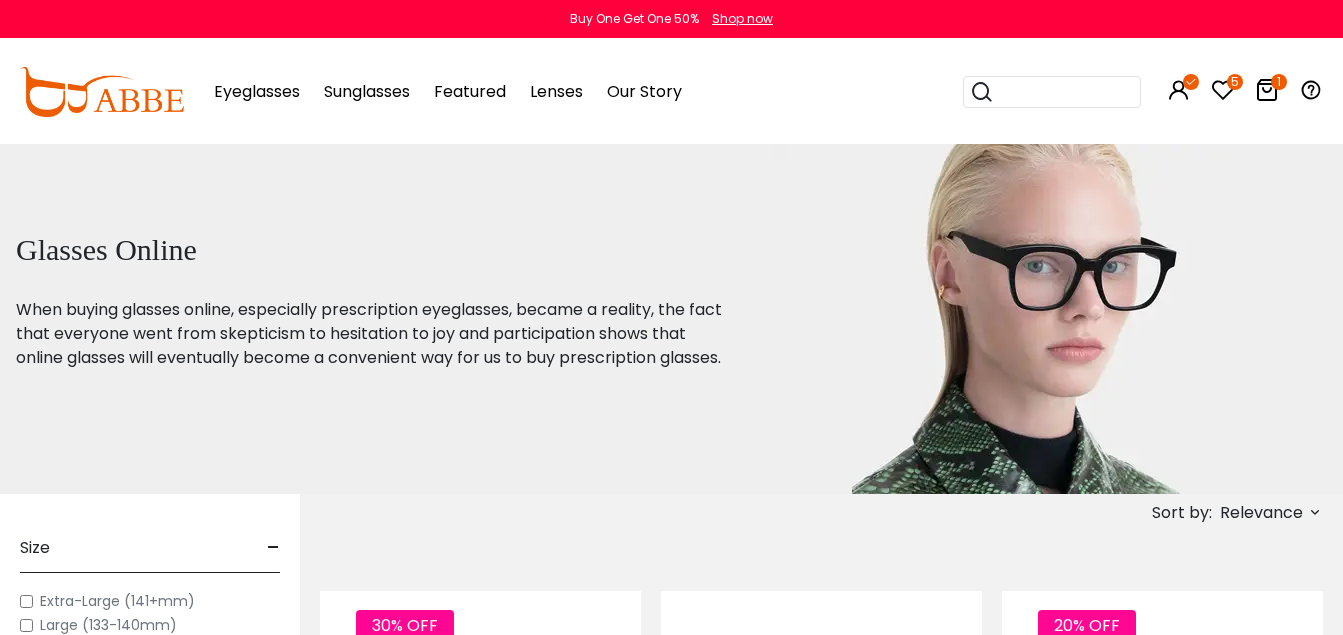 scroll, scrollTop: 0, scrollLeft: 0, axis: both 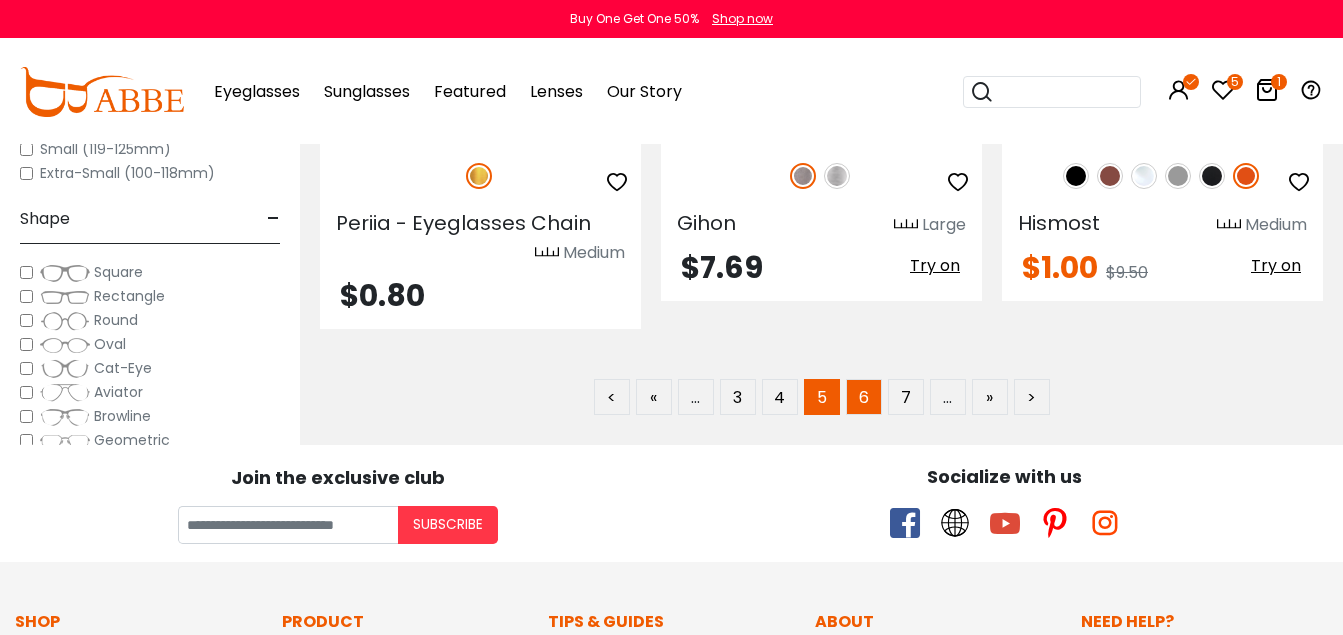 click on "6" at bounding box center [864, 397] 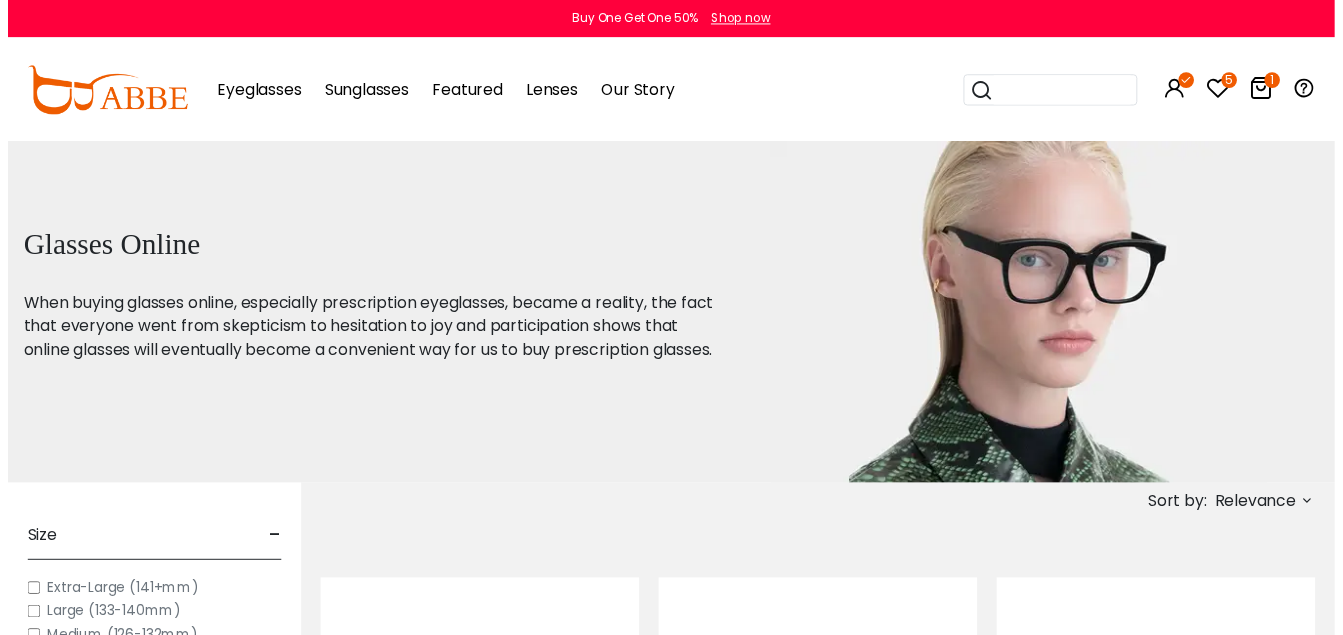 scroll, scrollTop: 0, scrollLeft: 0, axis: both 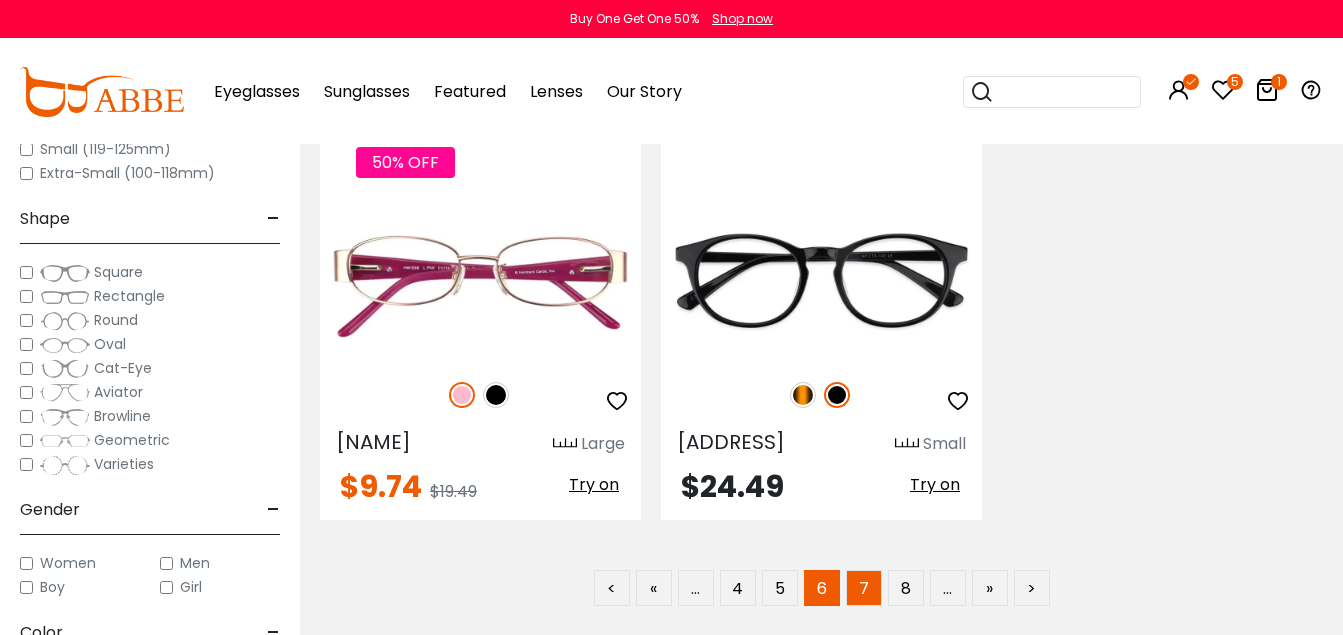 click on "7" at bounding box center [864, 588] 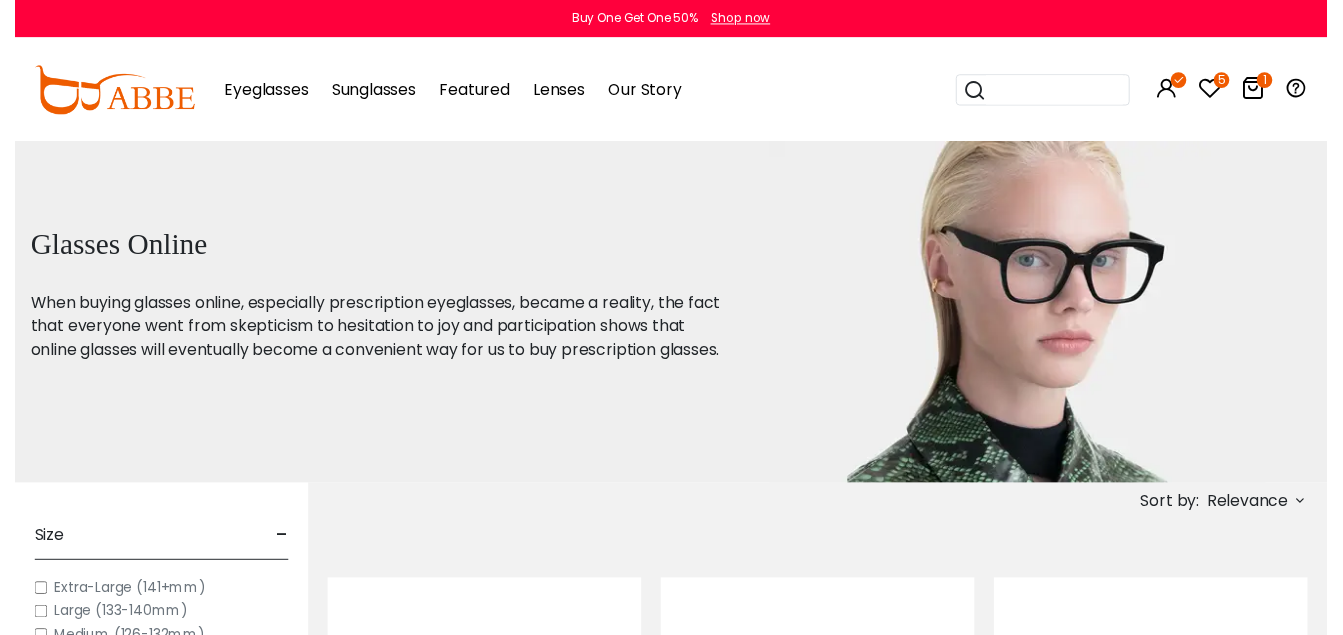 scroll, scrollTop: 0, scrollLeft: 0, axis: both 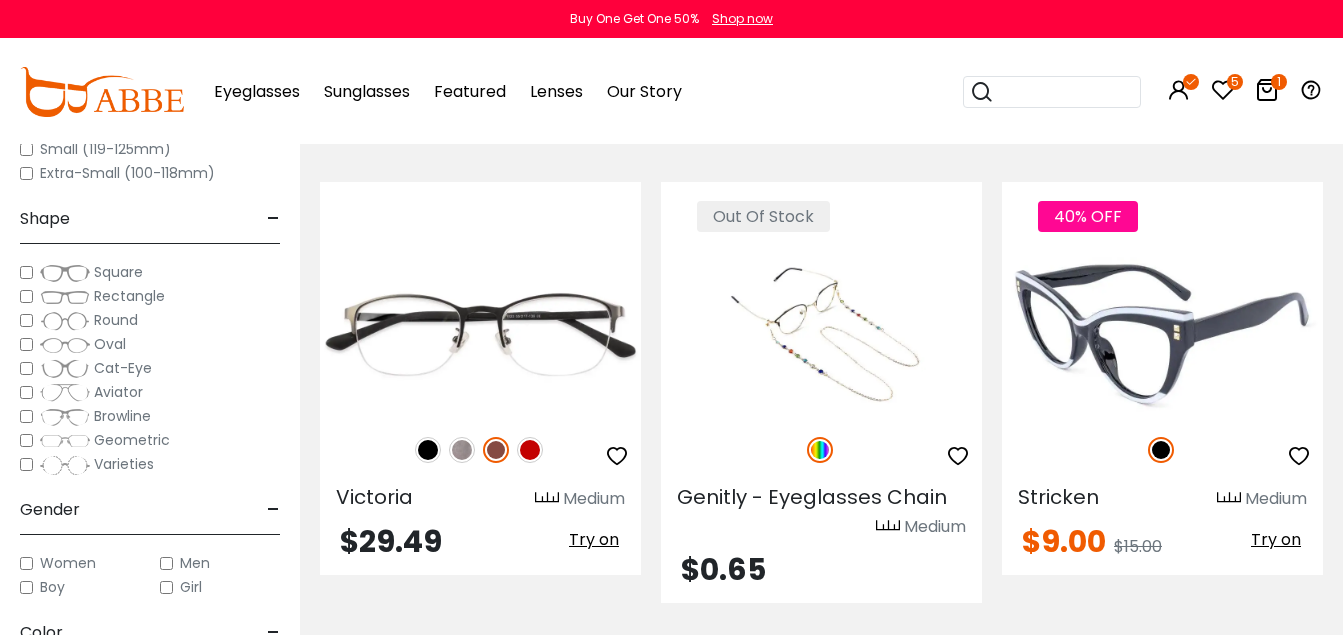 click at bounding box center [1299, 456] 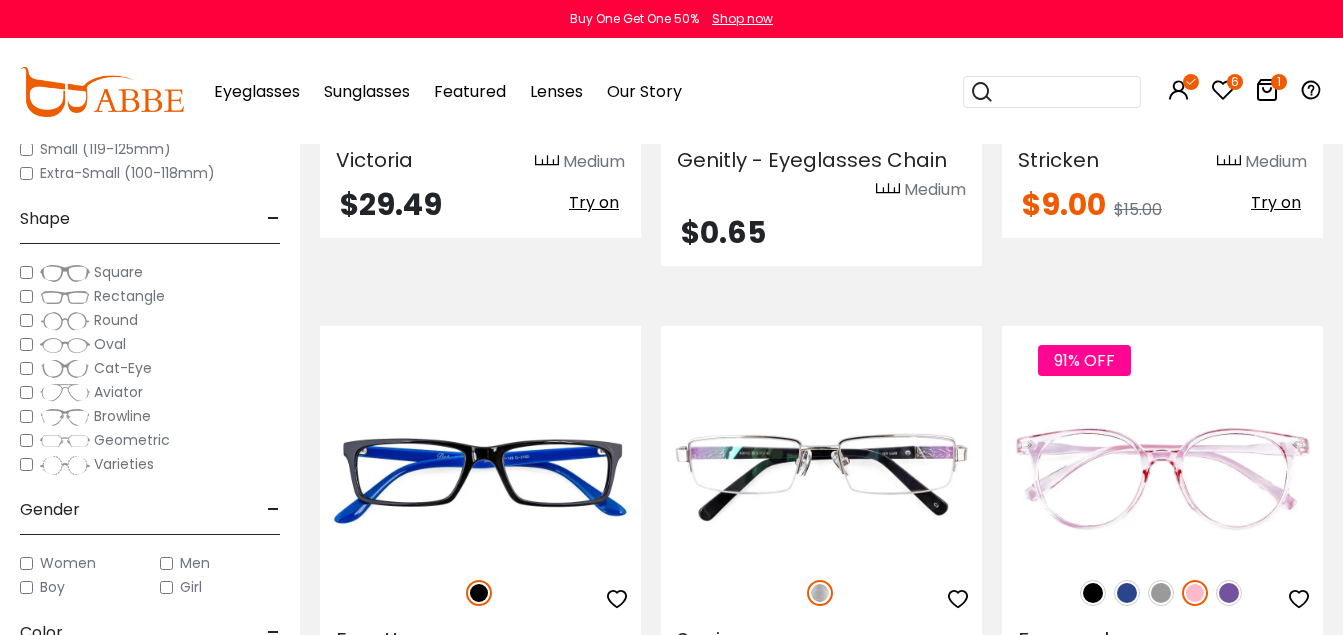 scroll, scrollTop: 7768, scrollLeft: 0, axis: vertical 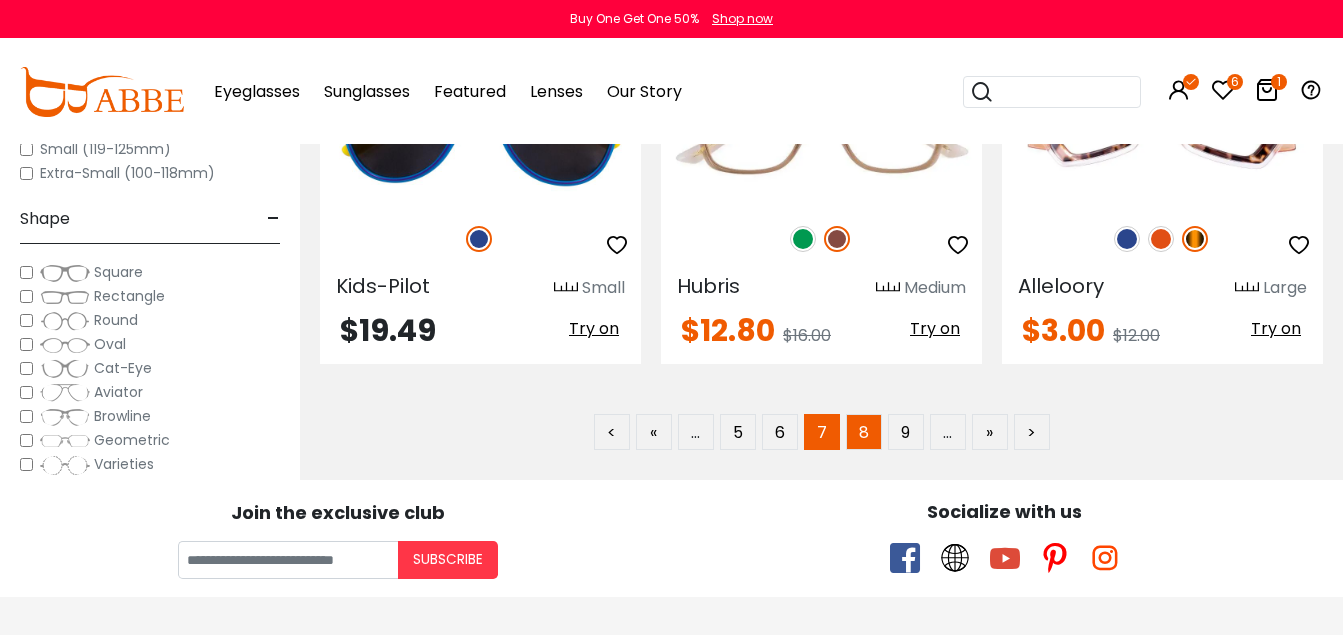 click on "8" at bounding box center (864, 432) 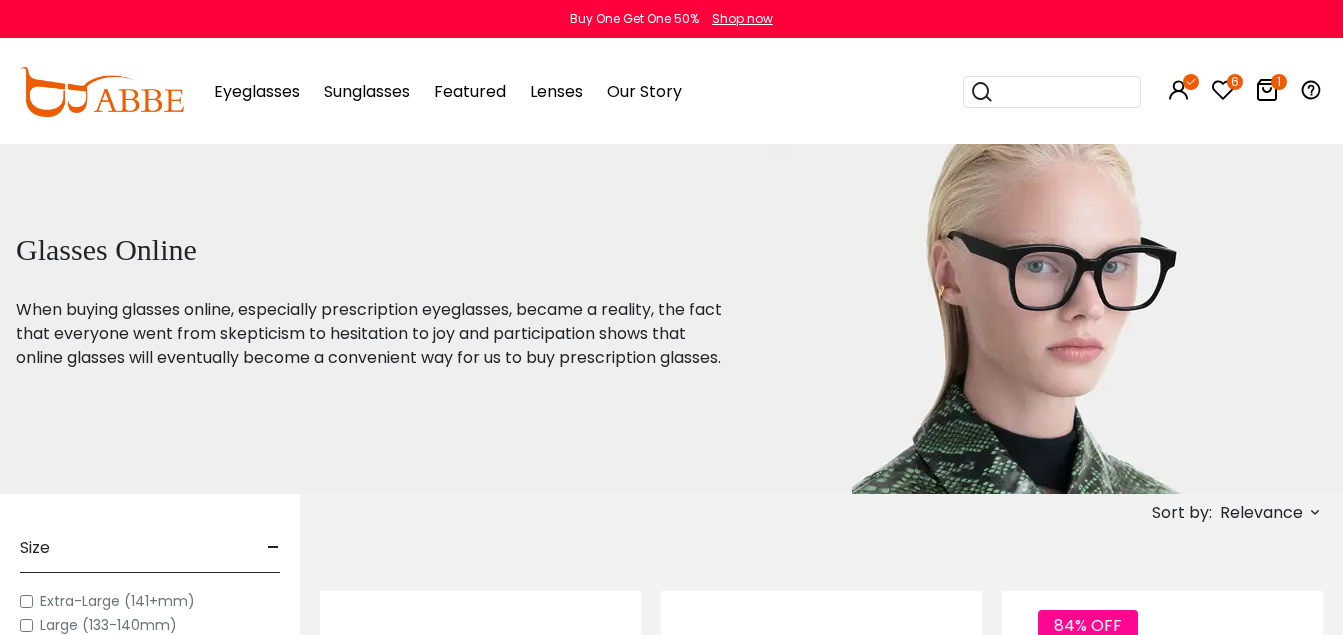 scroll, scrollTop: 0, scrollLeft: 0, axis: both 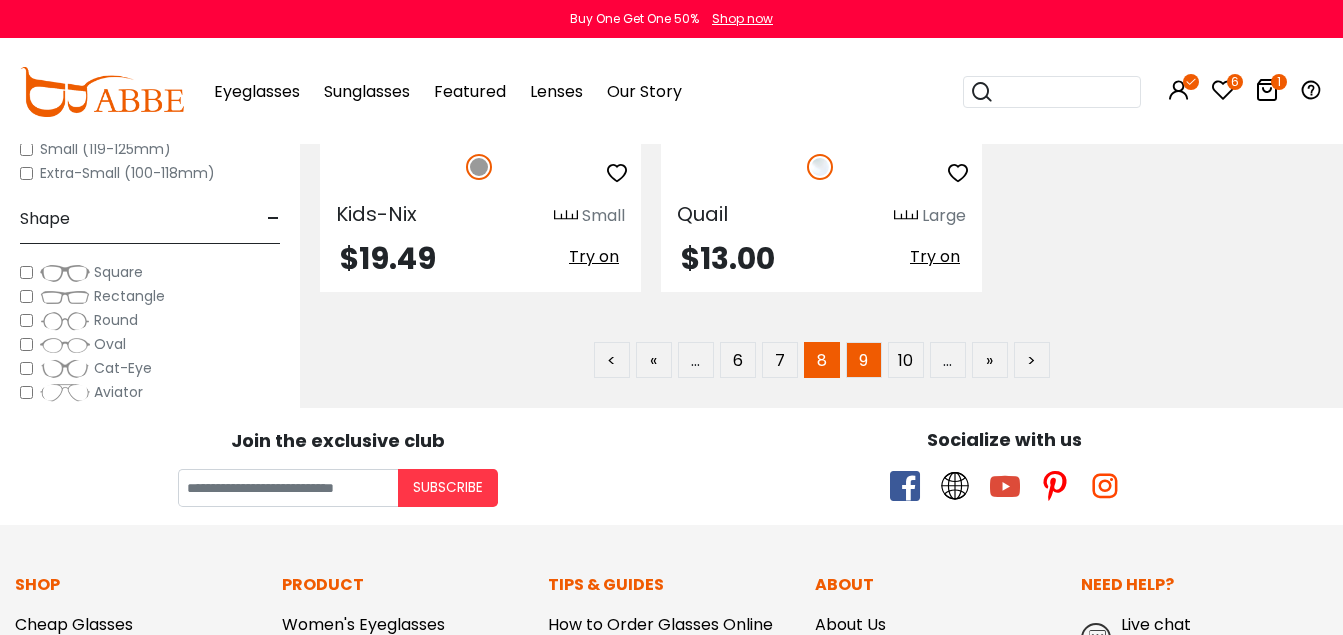 click on "9" at bounding box center [864, 360] 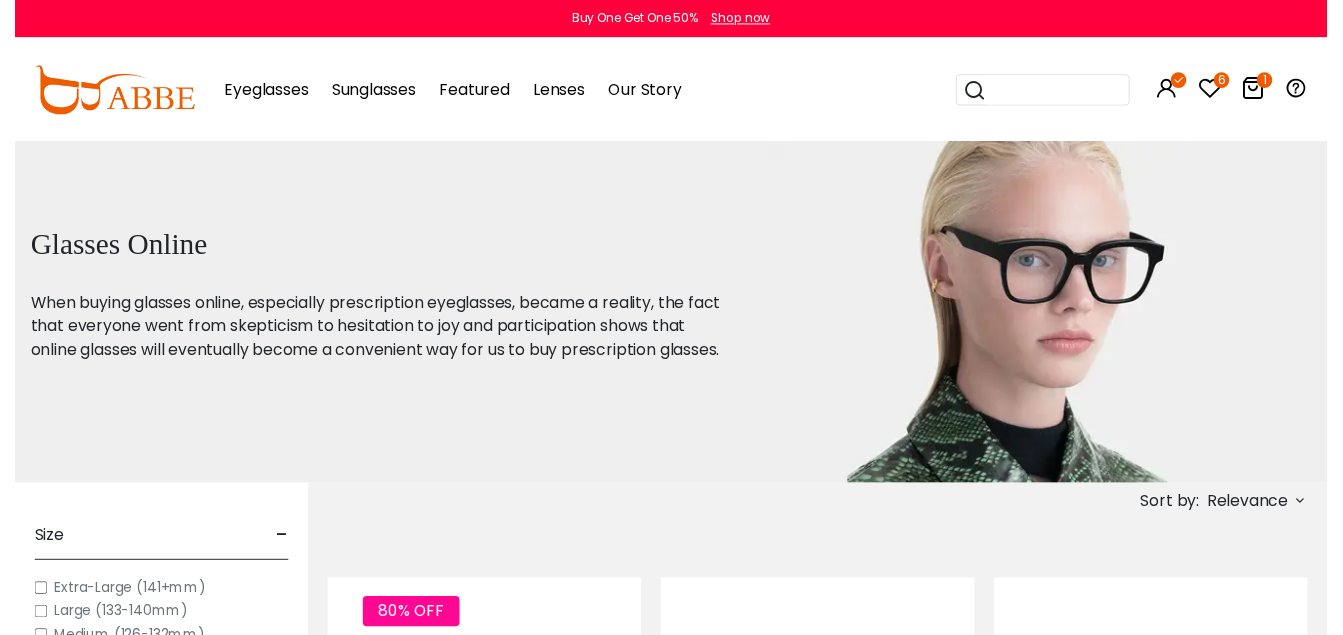 scroll, scrollTop: 0, scrollLeft: 0, axis: both 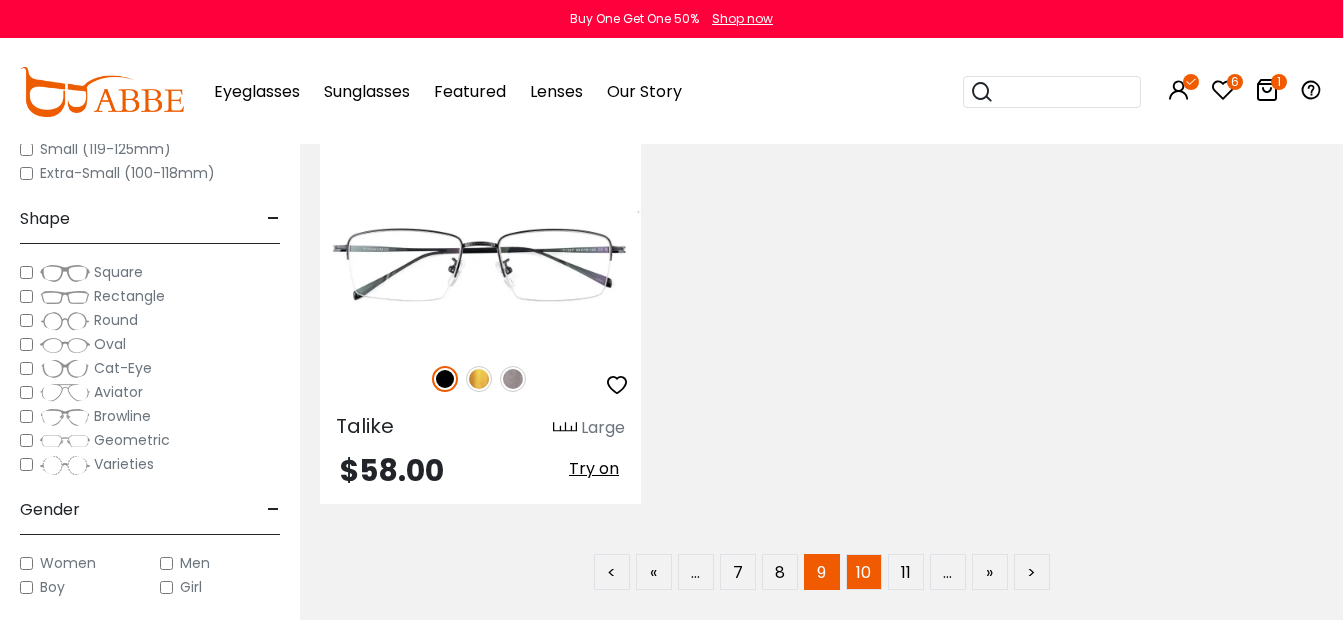 click on "10" at bounding box center [864, 572] 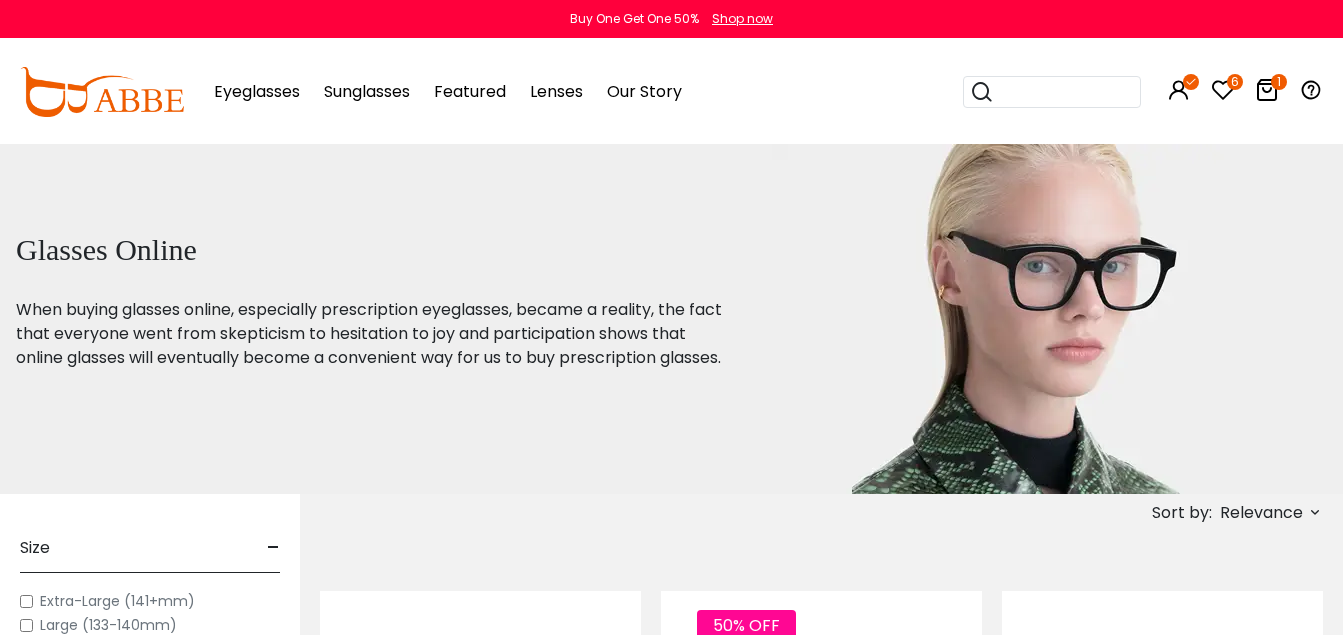 scroll, scrollTop: 0, scrollLeft: 0, axis: both 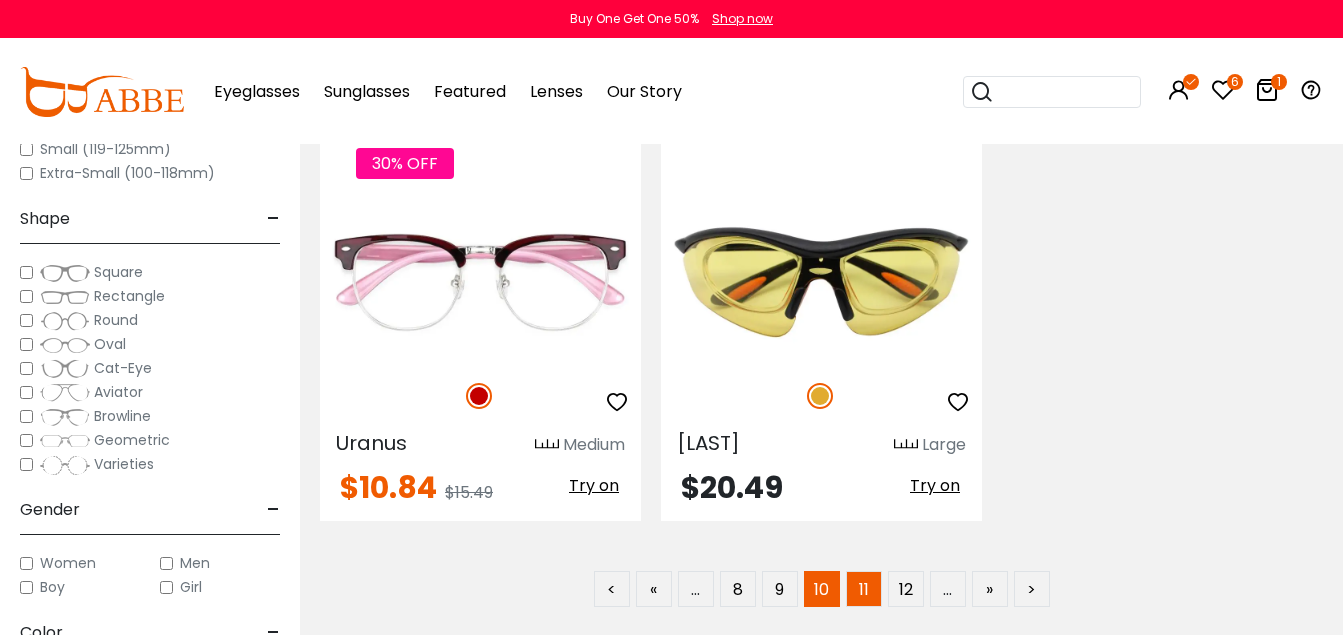 click on "11" at bounding box center [864, 589] 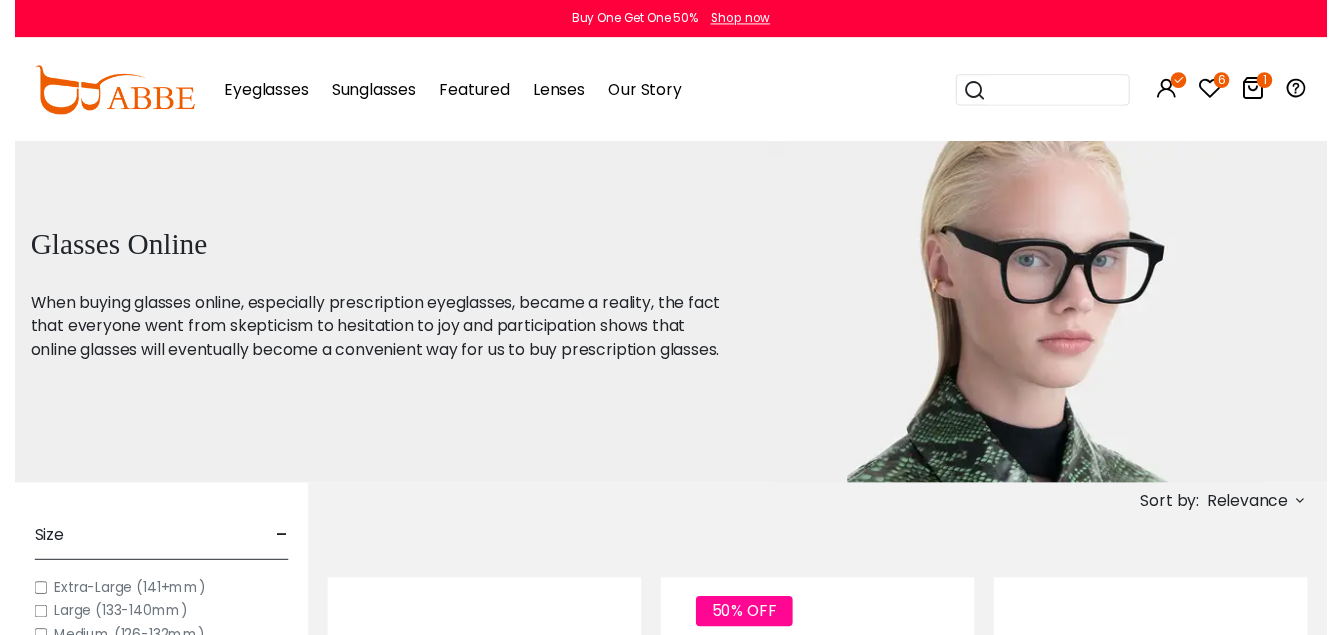 scroll, scrollTop: 0, scrollLeft: 0, axis: both 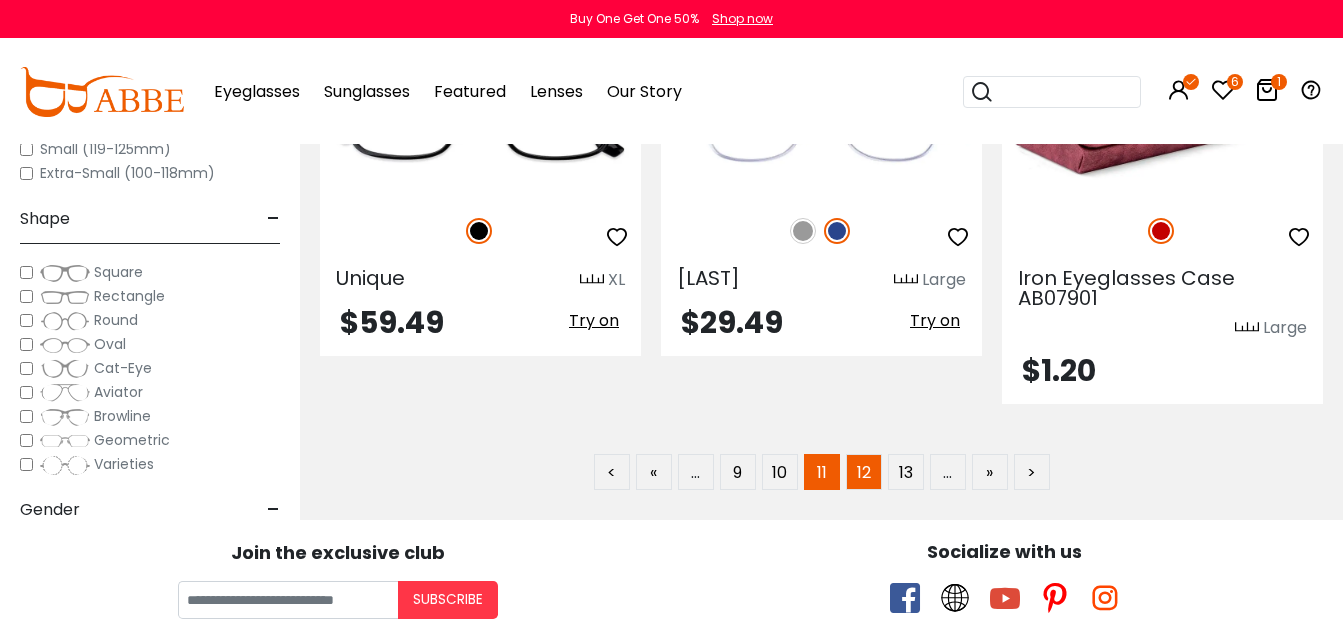 click on "12" at bounding box center (864, 472) 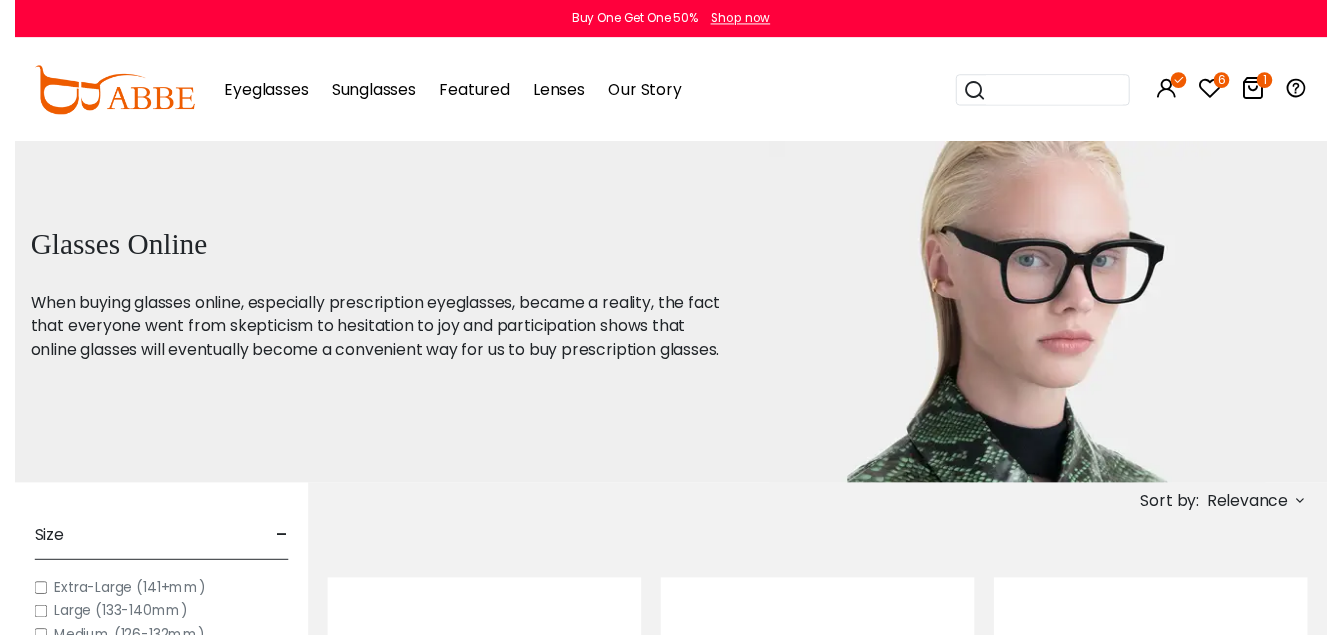scroll, scrollTop: 0, scrollLeft: 0, axis: both 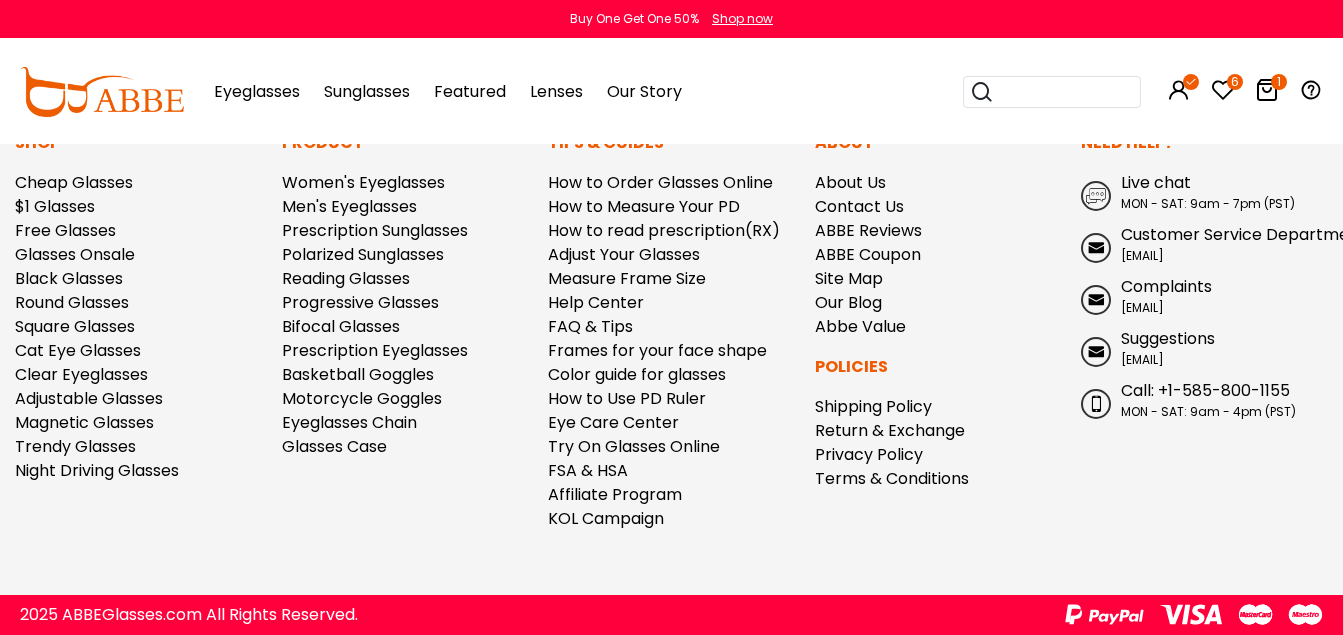 click at bounding box center [1223, 90] 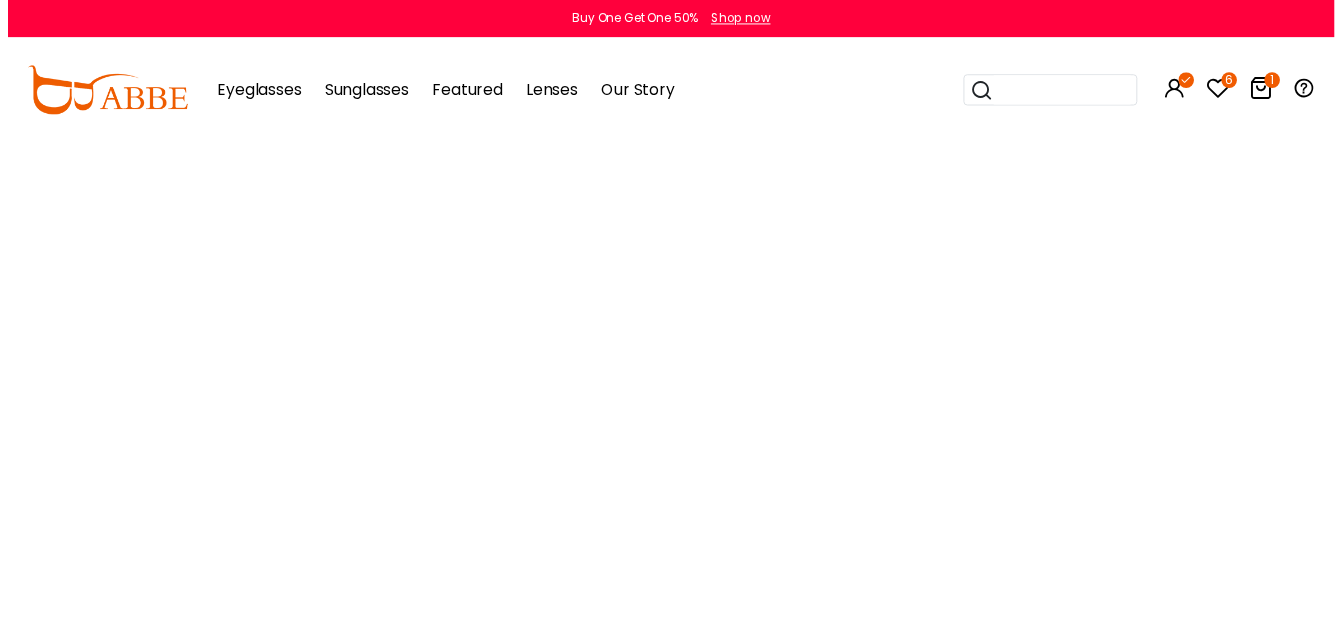 scroll, scrollTop: 0, scrollLeft: 0, axis: both 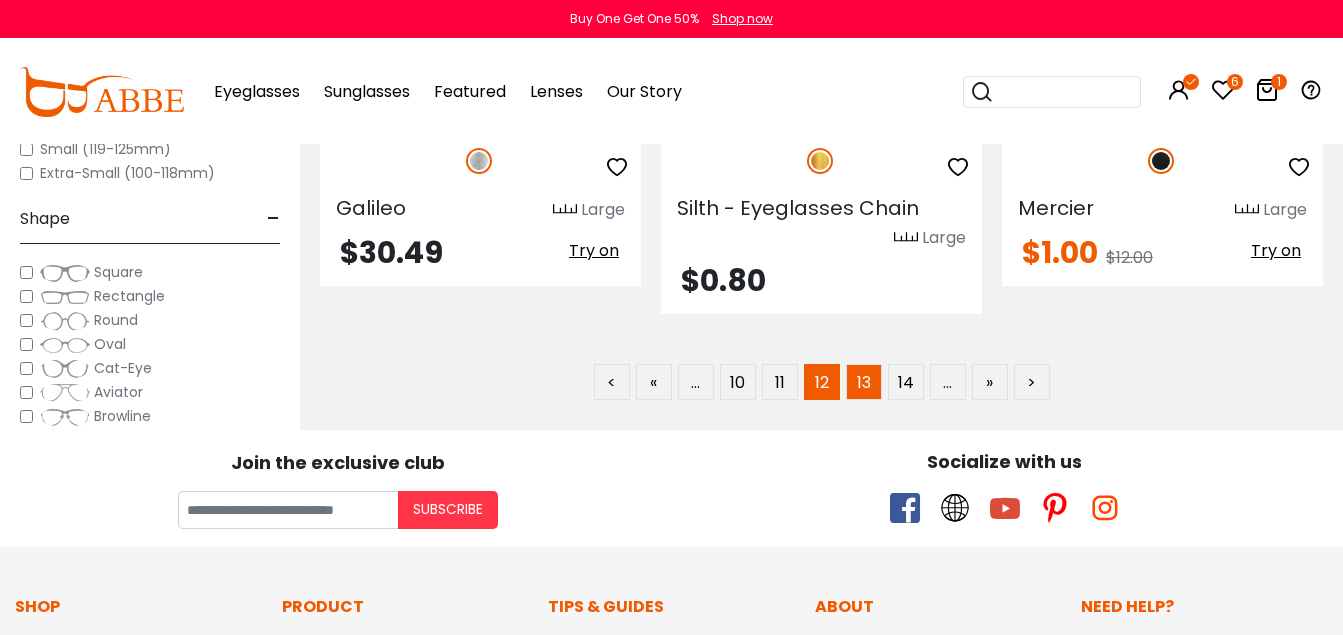 click on "13" at bounding box center (864, 382) 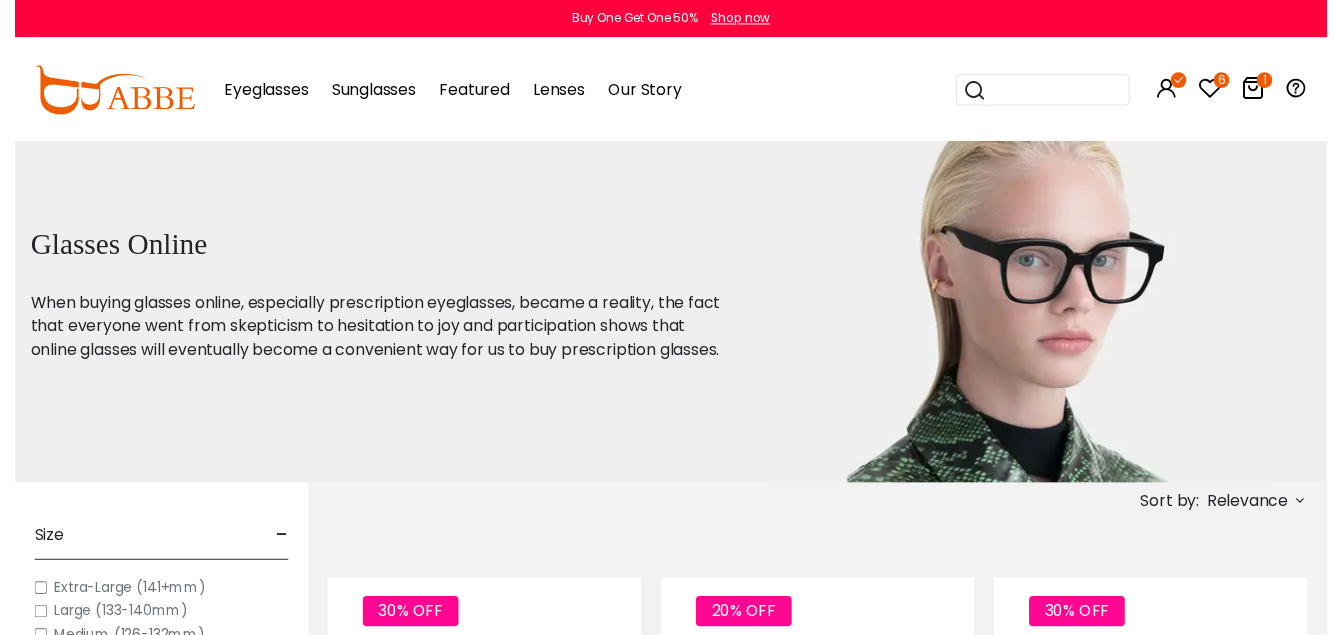 scroll, scrollTop: 0, scrollLeft: 0, axis: both 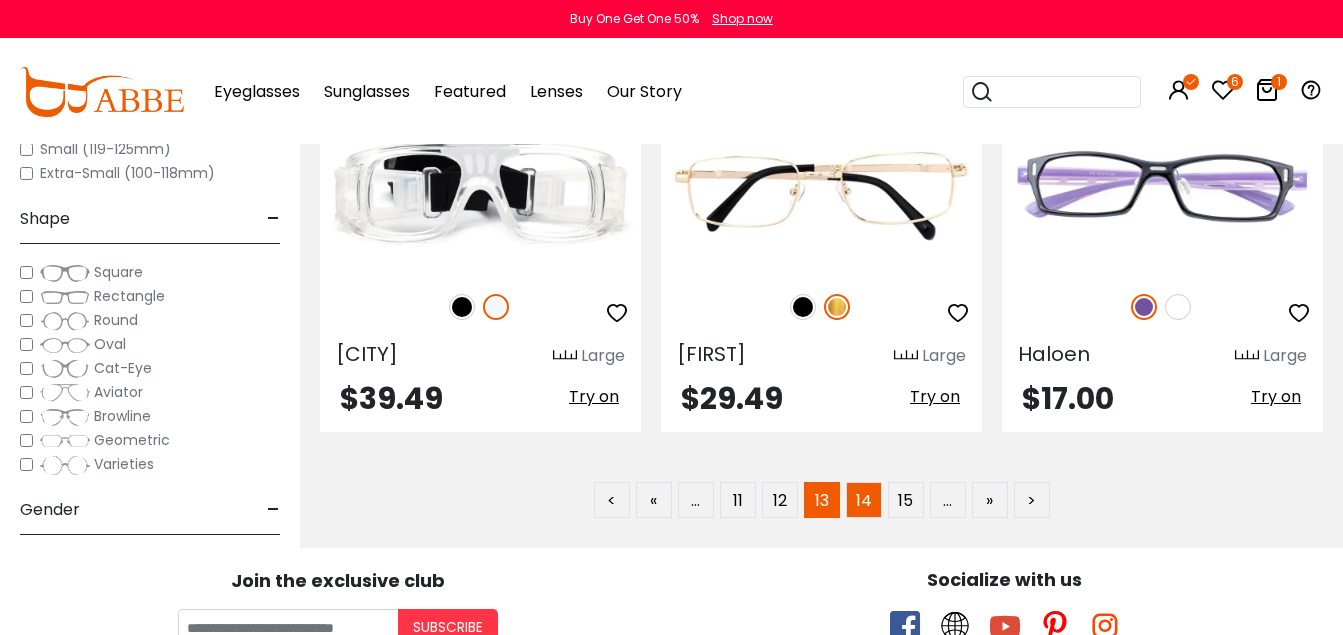 click on "14" at bounding box center [864, 500] 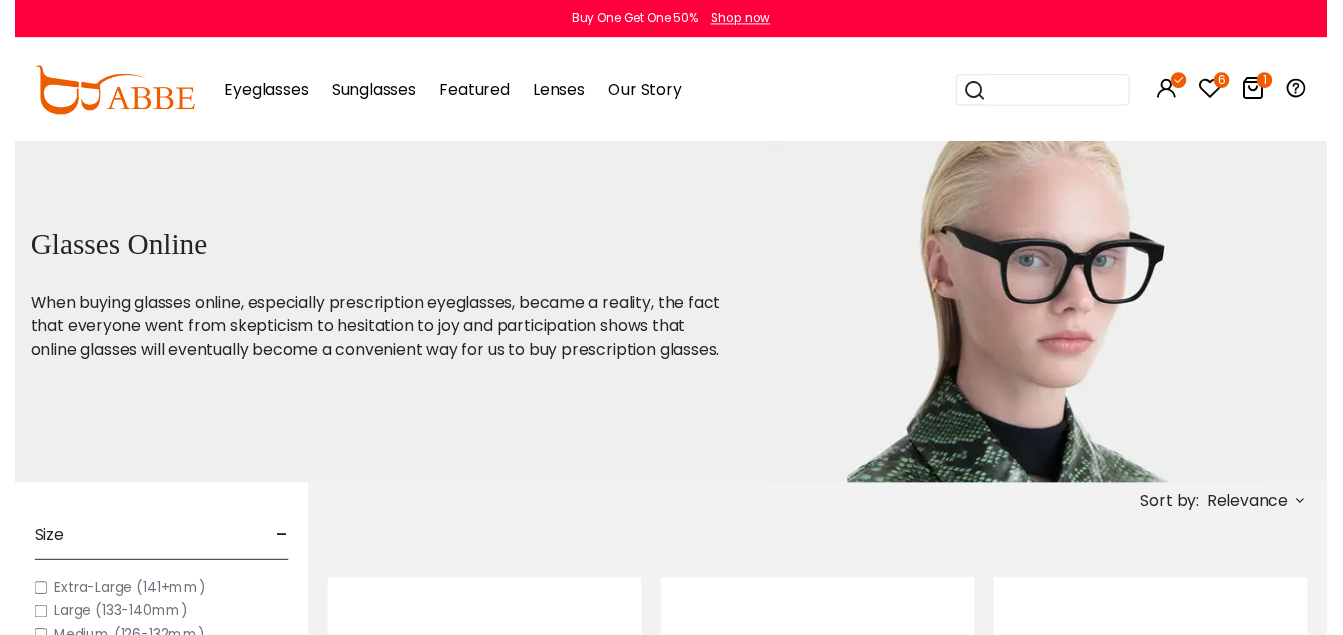 scroll, scrollTop: 0, scrollLeft: 0, axis: both 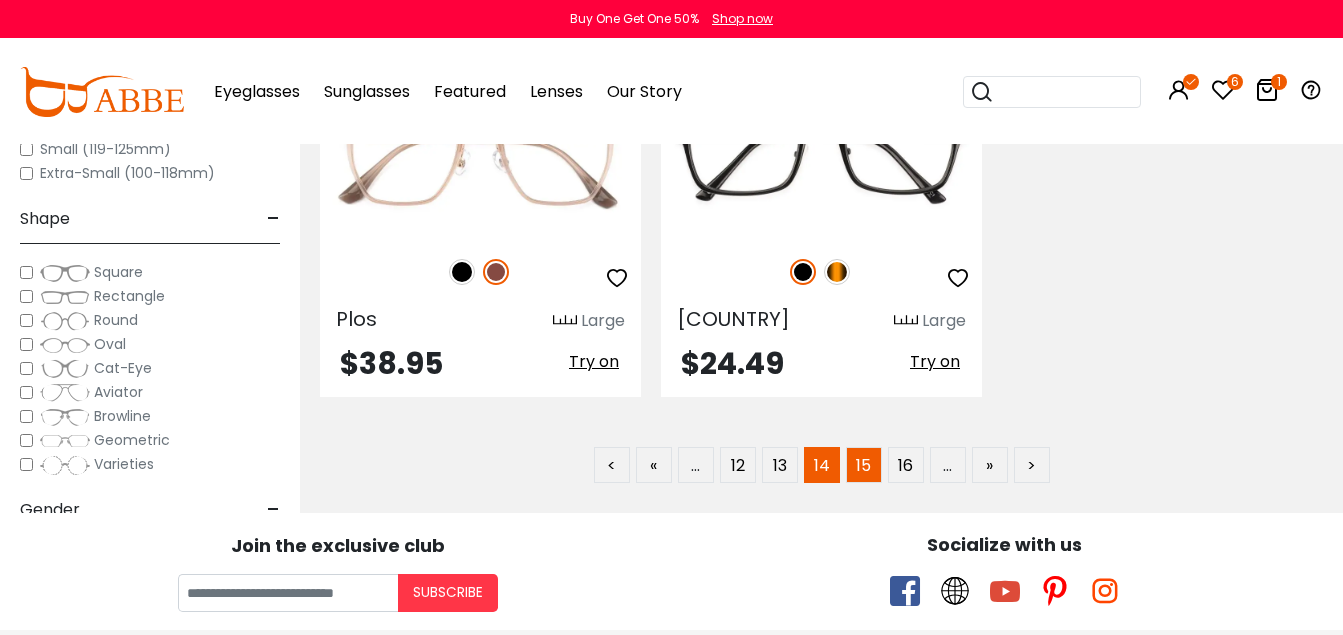 click on "15" at bounding box center [864, 465] 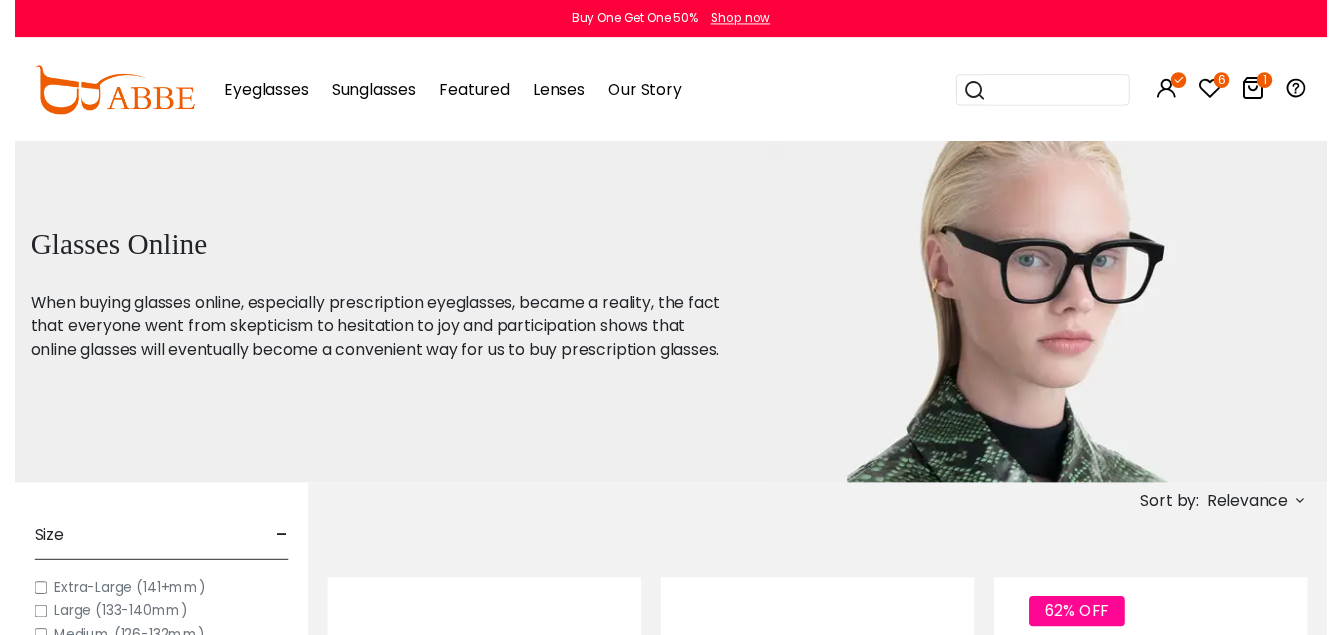 scroll, scrollTop: 0, scrollLeft: 0, axis: both 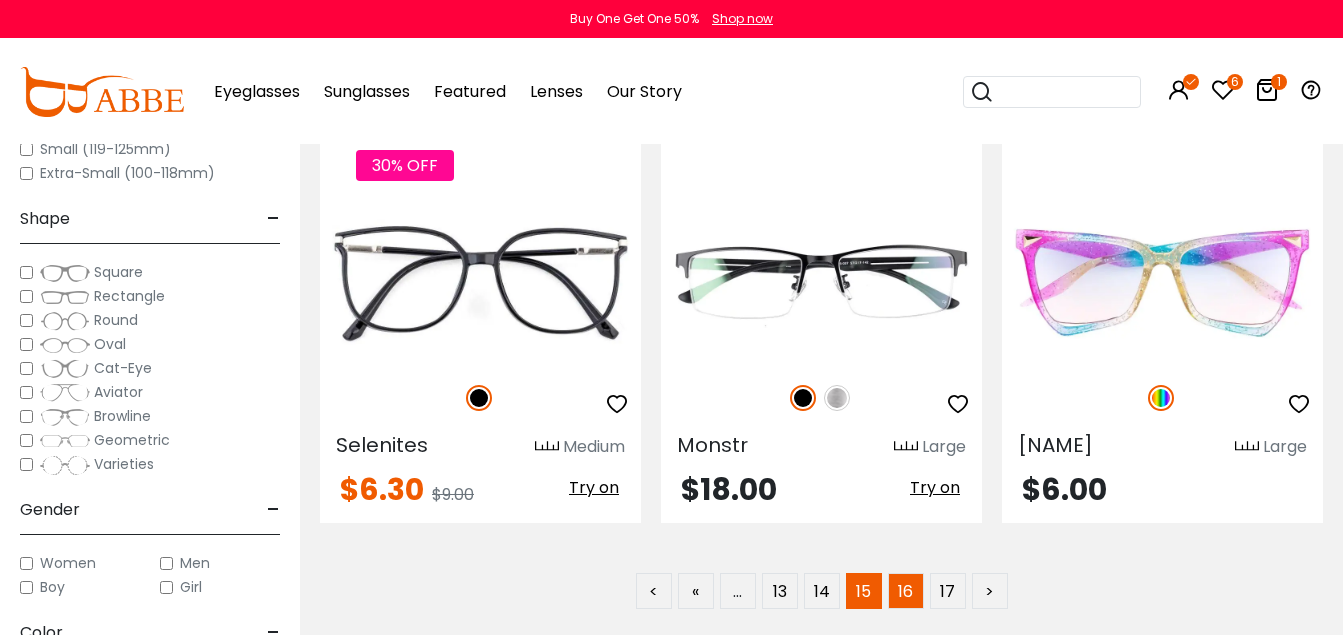click on "16" at bounding box center [906, 591] 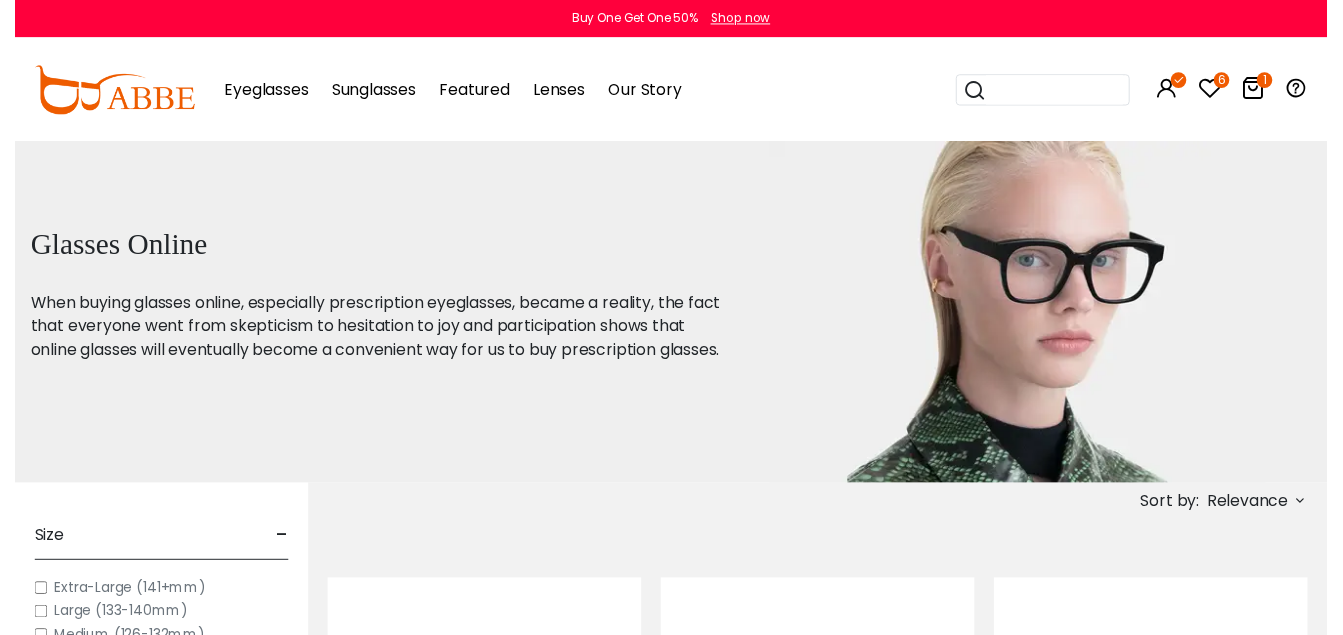 scroll, scrollTop: 0, scrollLeft: 0, axis: both 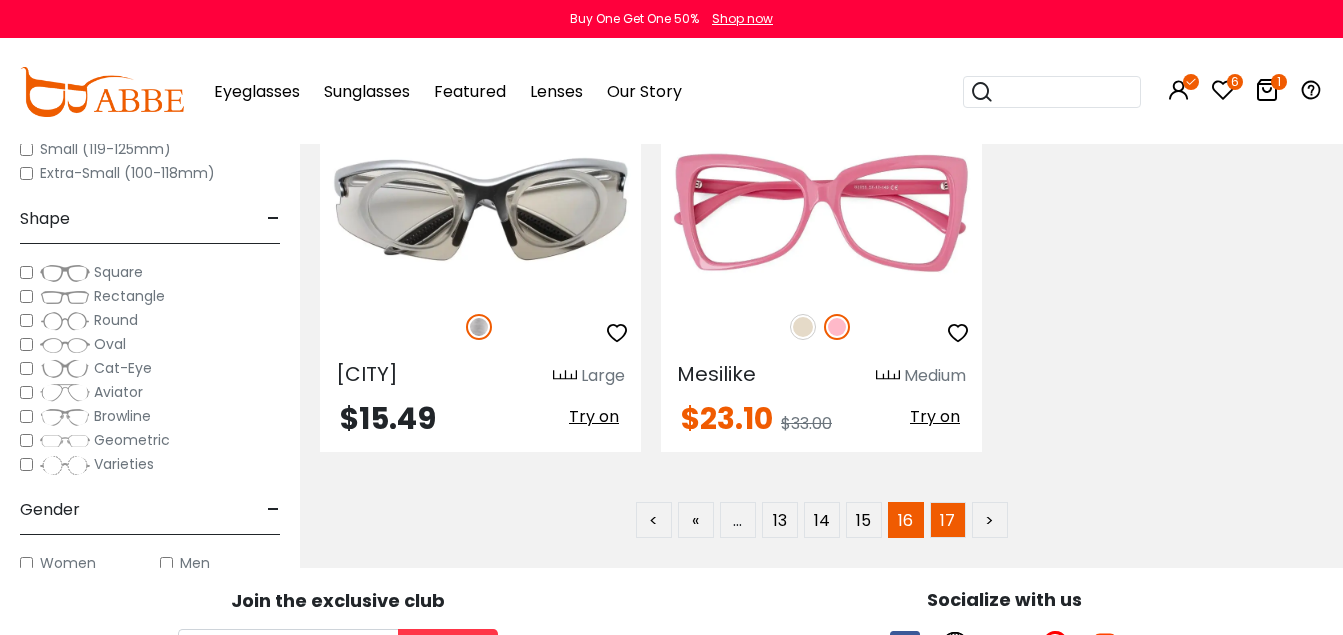 click on "17" at bounding box center [948, 520] 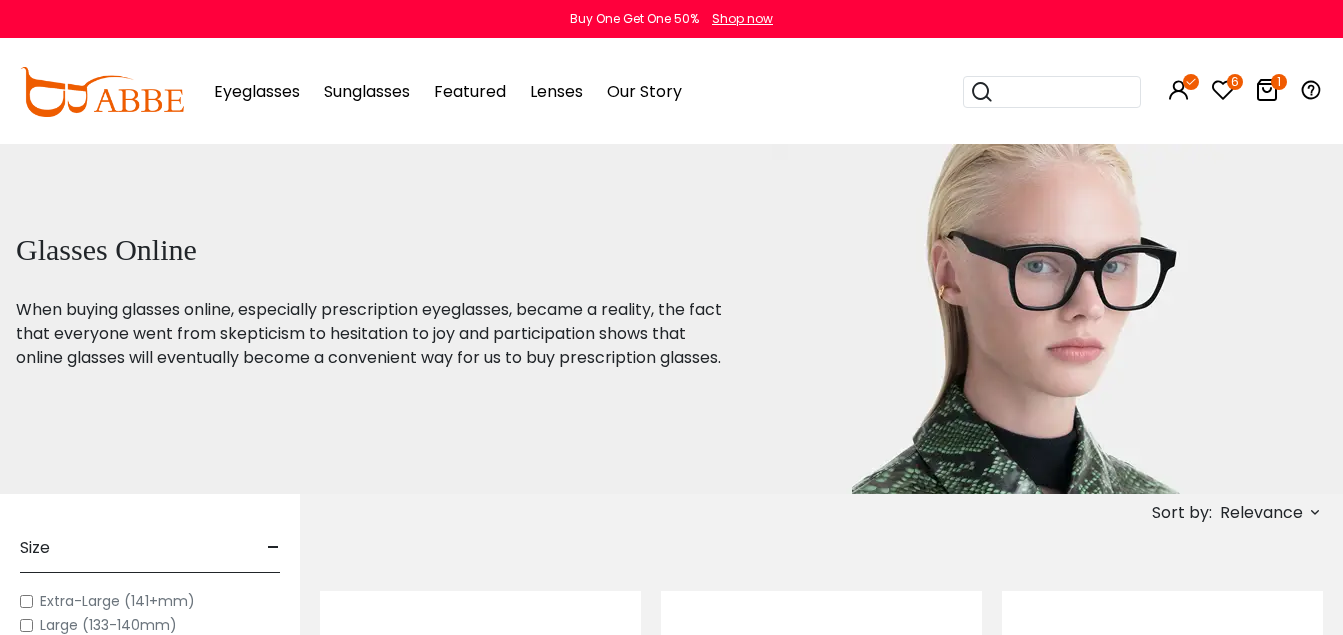 scroll, scrollTop: 0, scrollLeft: 0, axis: both 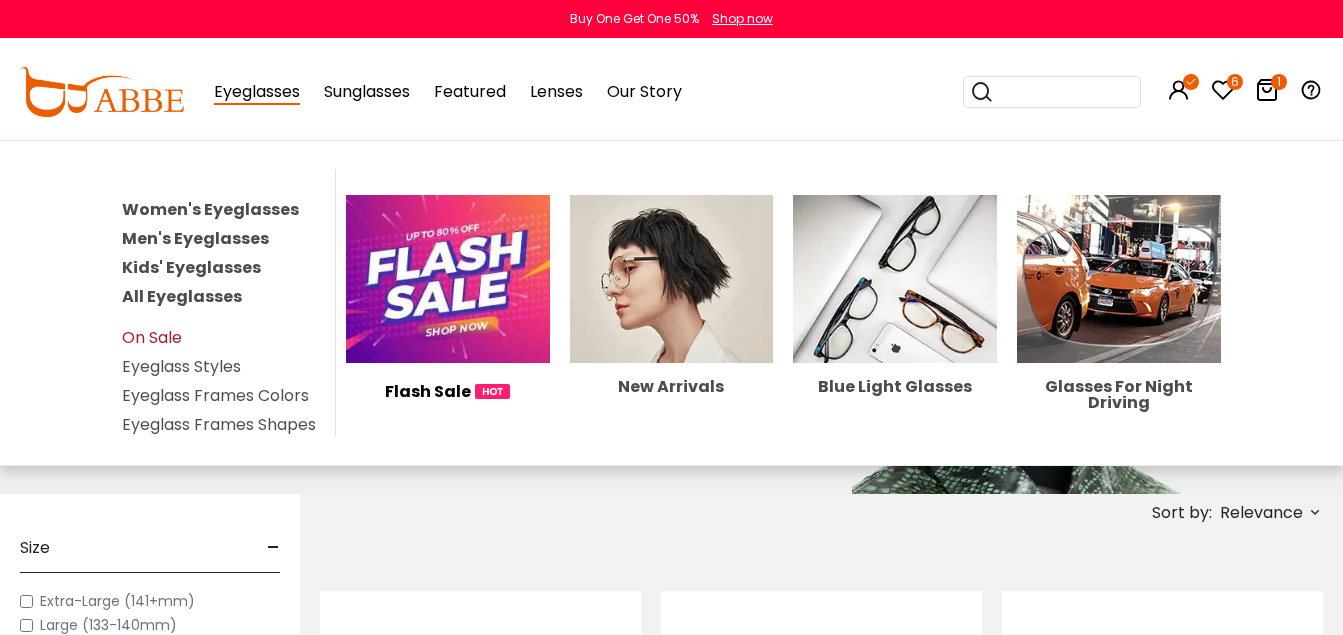 click on "On Sale" at bounding box center [152, 337] 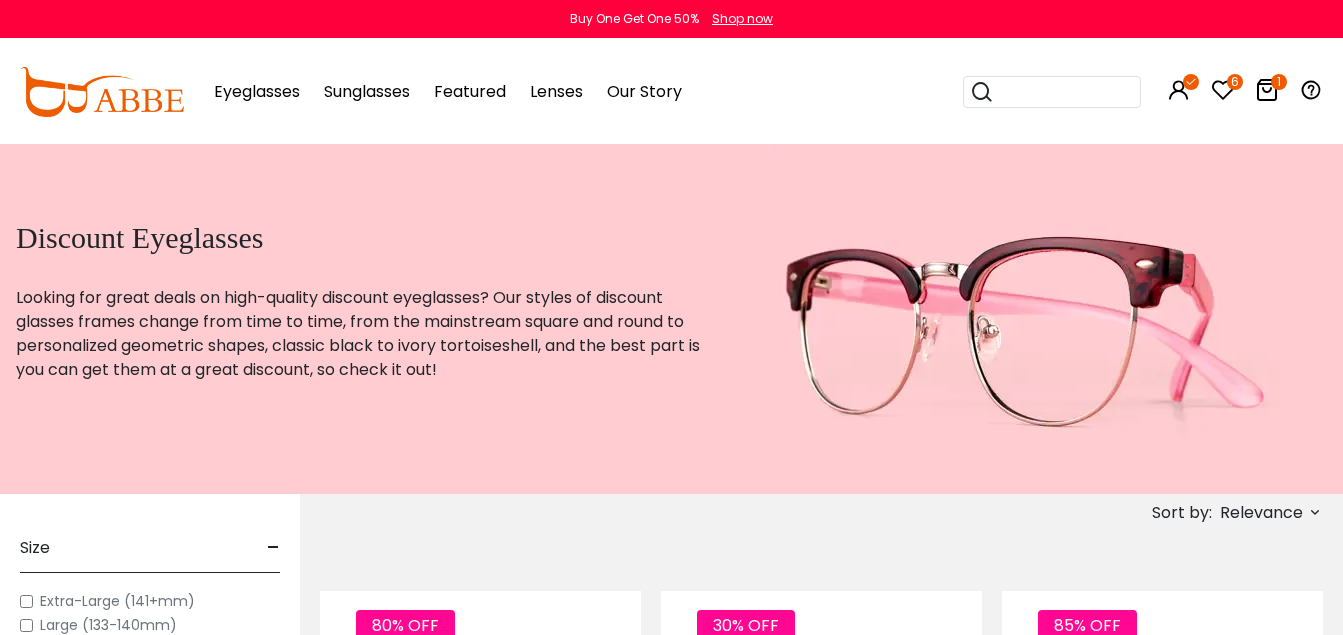 scroll, scrollTop: 0, scrollLeft: 0, axis: both 